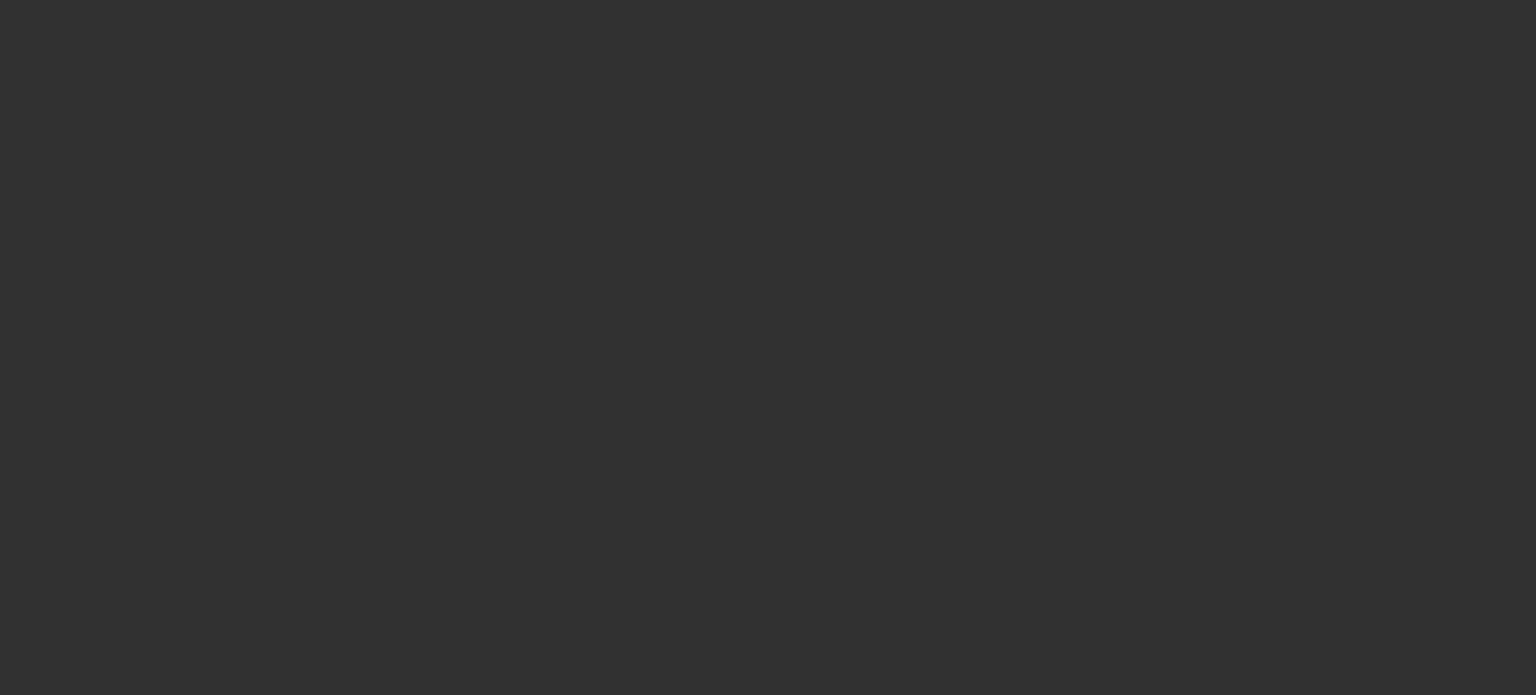 scroll, scrollTop: 0, scrollLeft: 0, axis: both 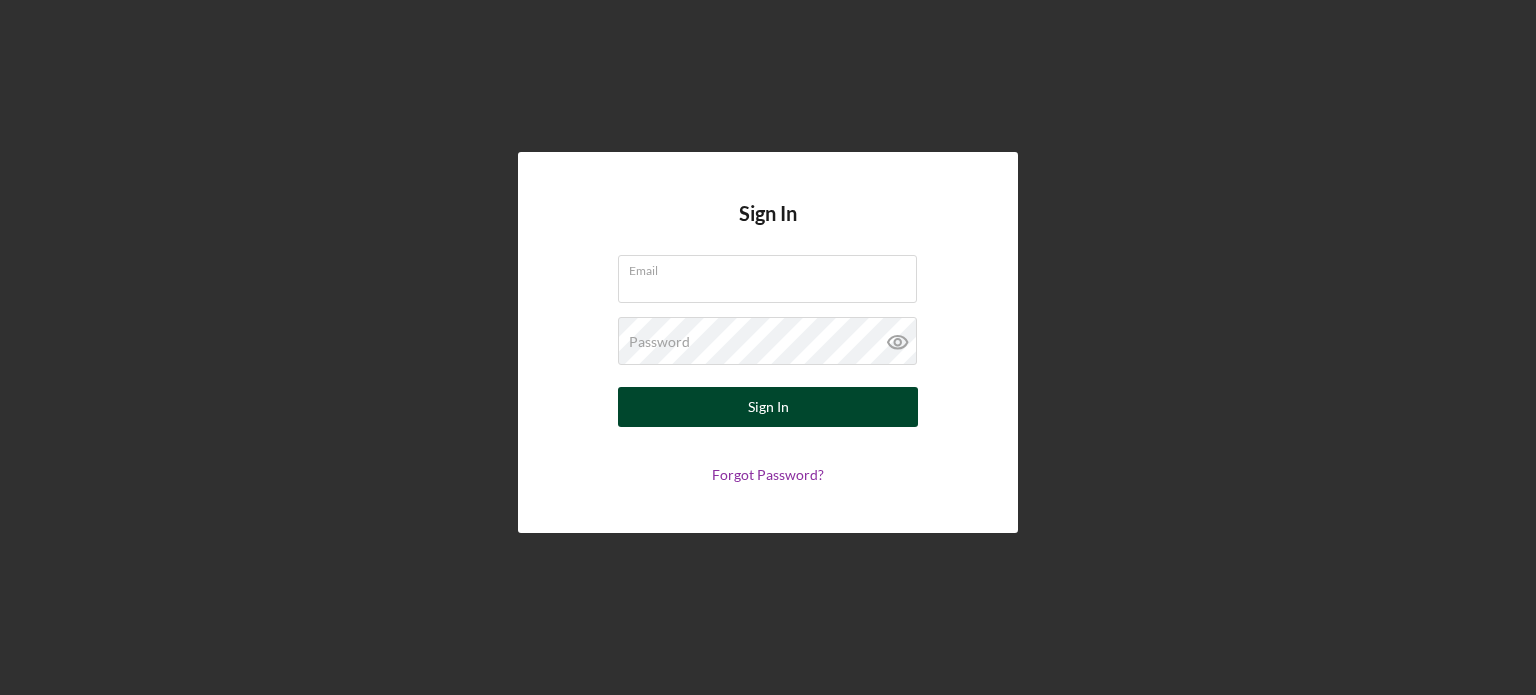 type on "[EMAIL]" 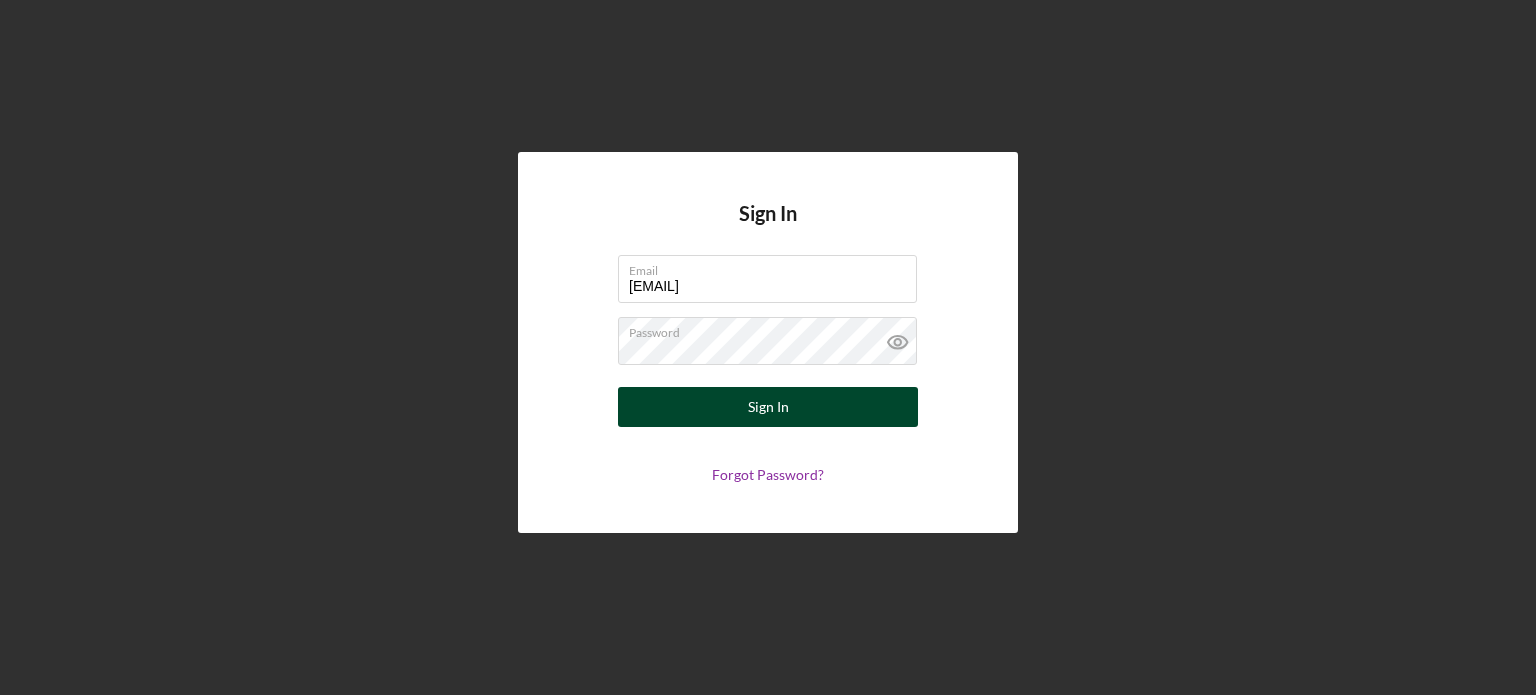 click on "Sign In" at bounding box center (768, 407) 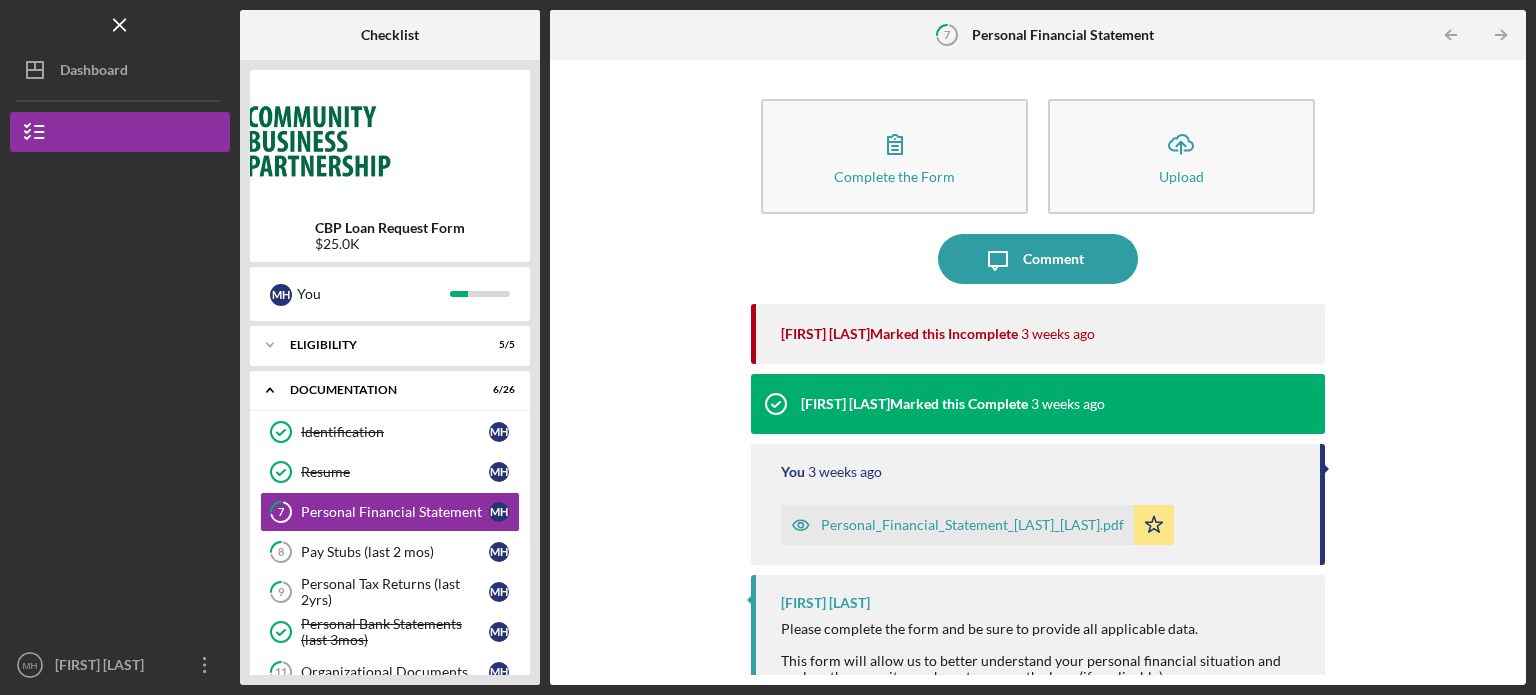 scroll, scrollTop: 0, scrollLeft: 0, axis: both 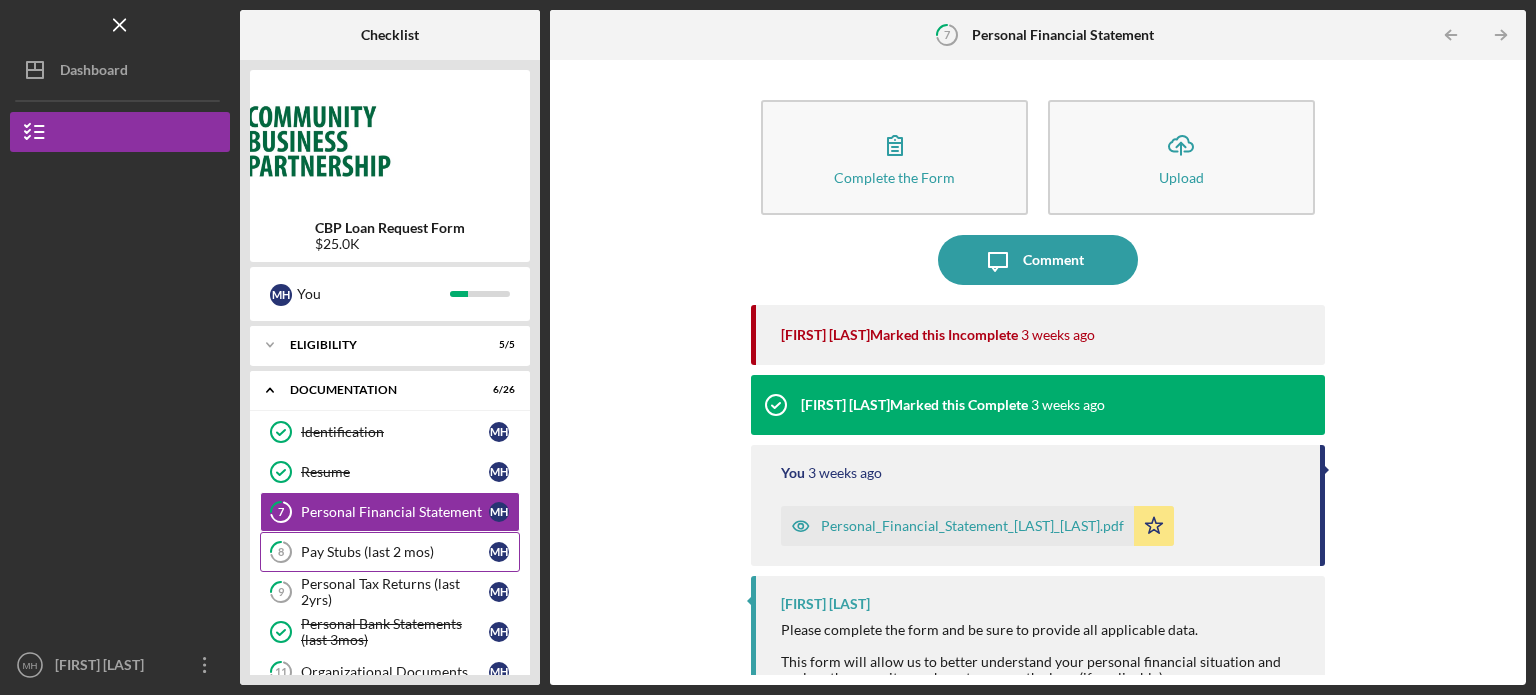 click on "Pay Stubs (last 2 mos)" at bounding box center [395, 552] 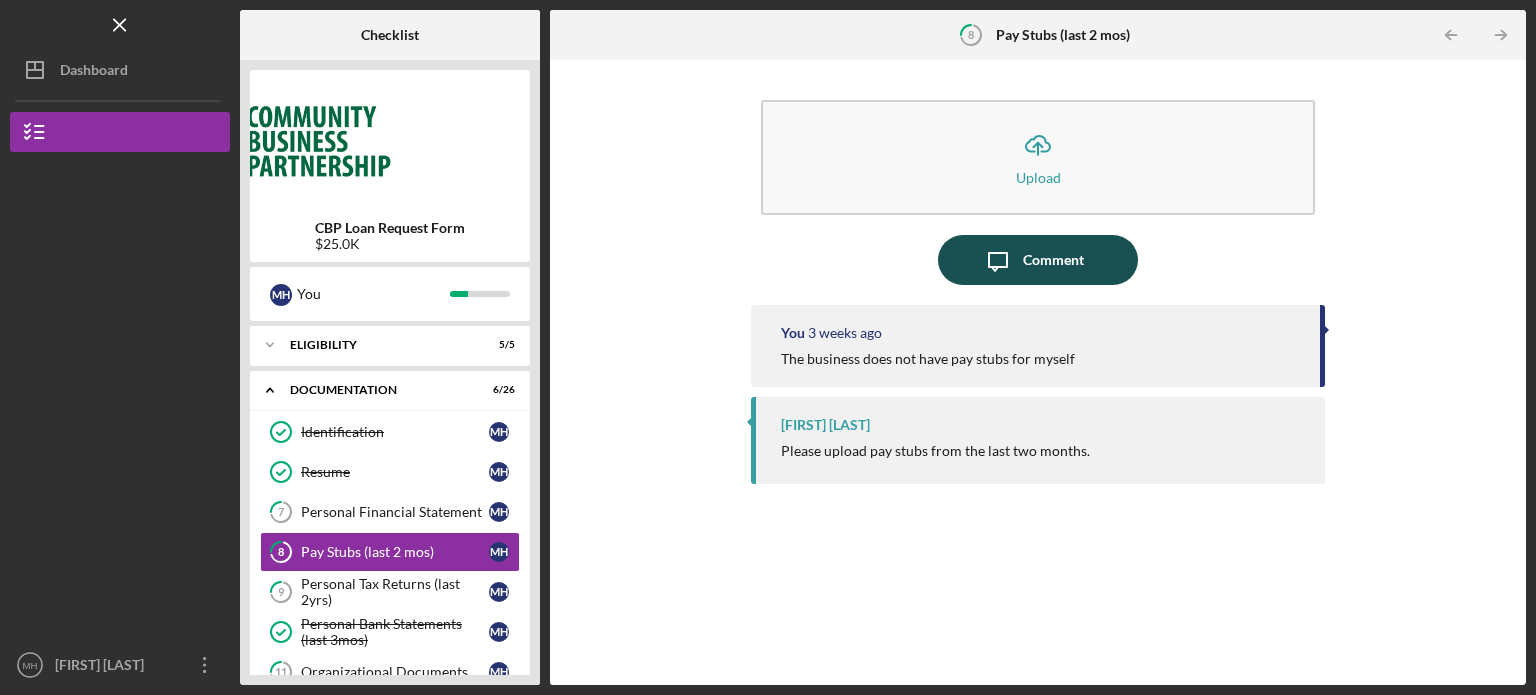 click on "Comment" at bounding box center [1053, 260] 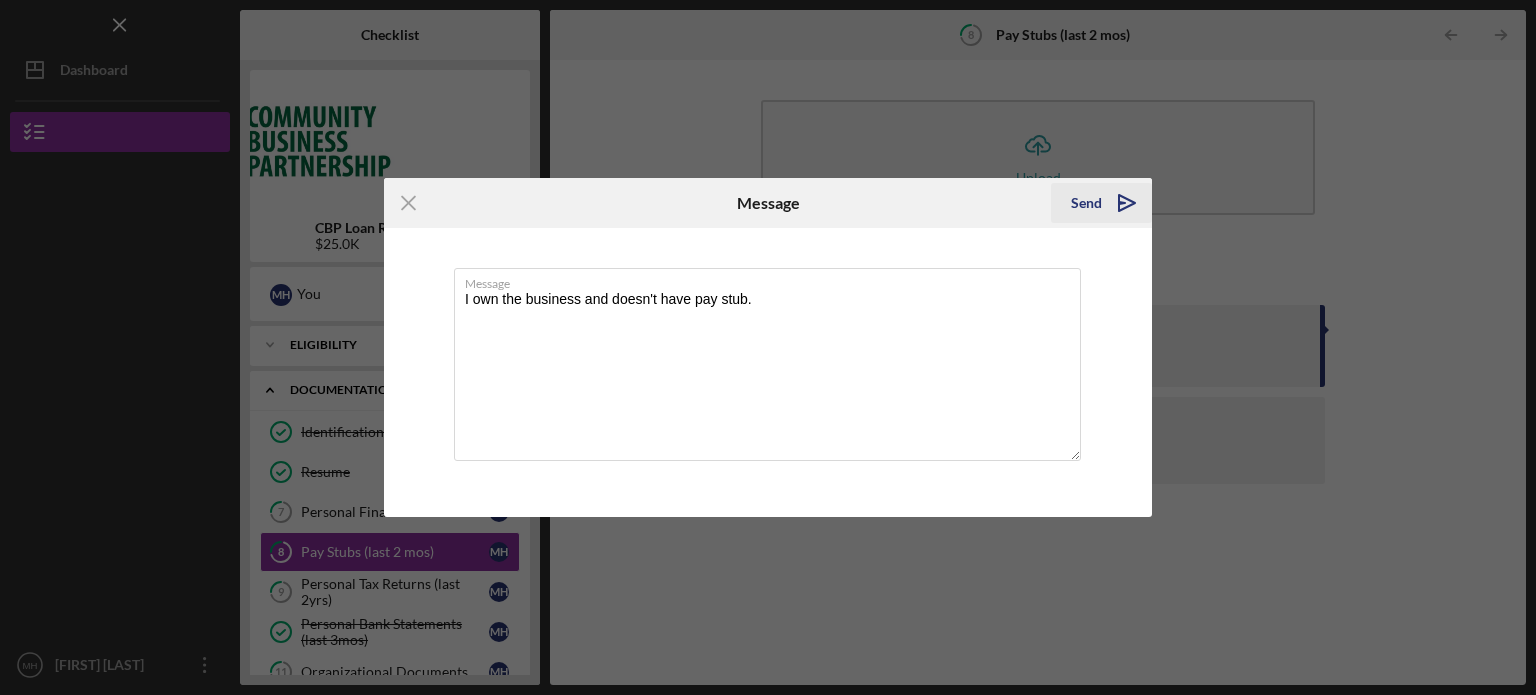 type on "I own the business and doesn't have pay stub." 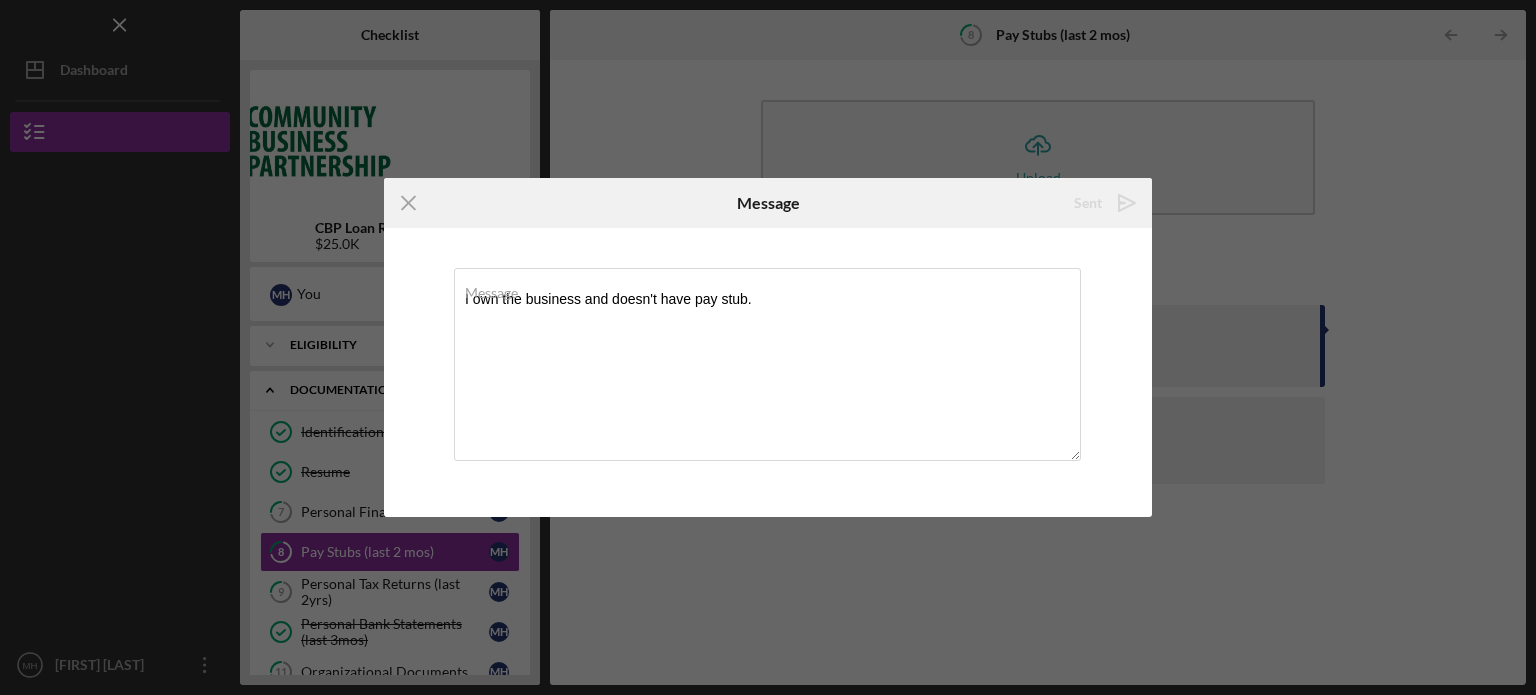 type 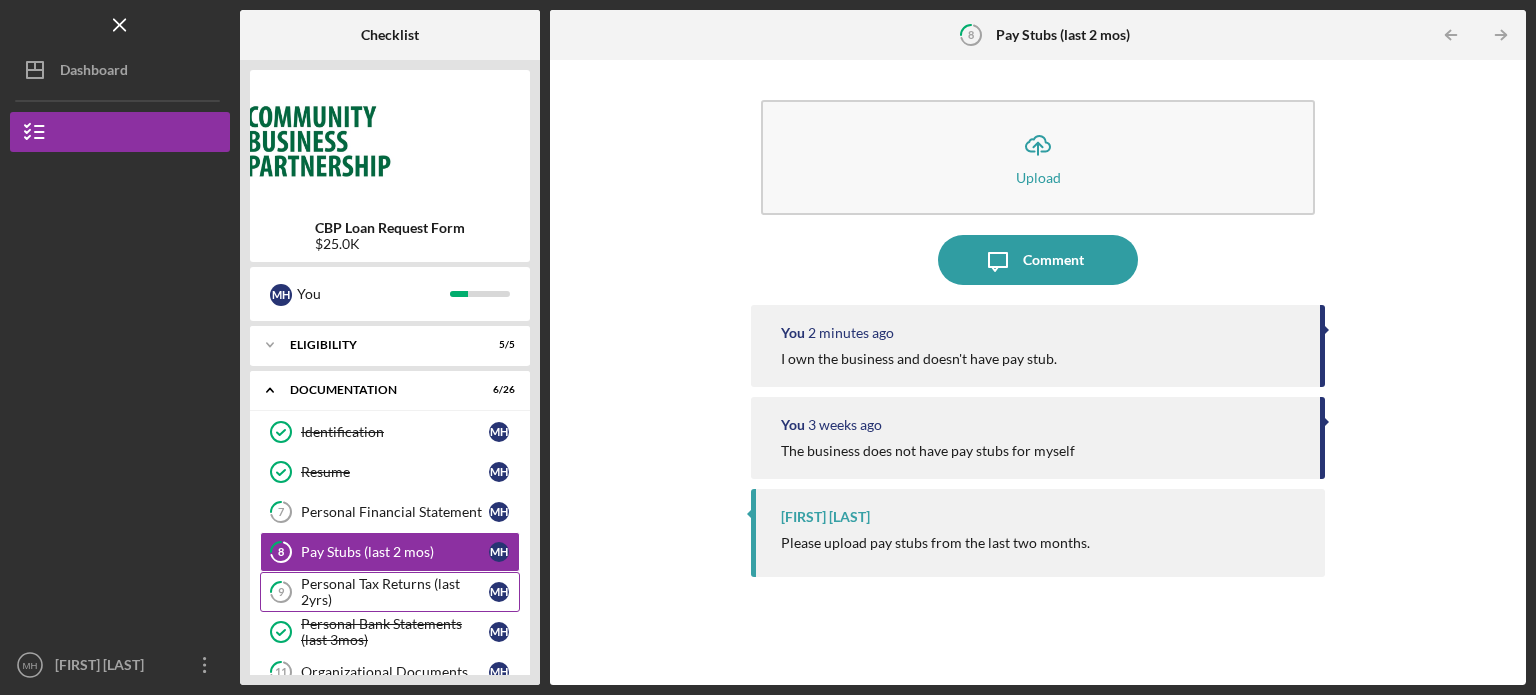 click on "Personal Tax Returns (last 2yrs)" at bounding box center (395, 592) 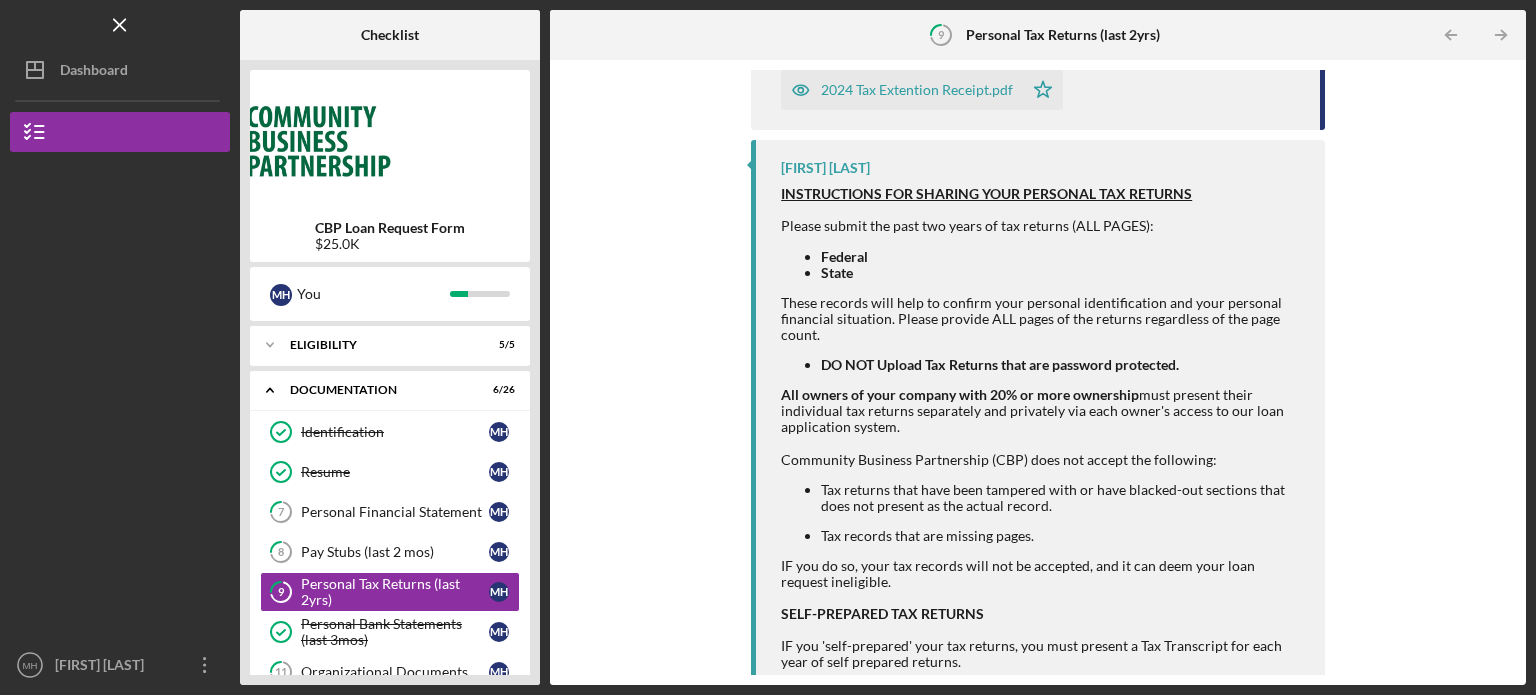 scroll, scrollTop: 358, scrollLeft: 0, axis: vertical 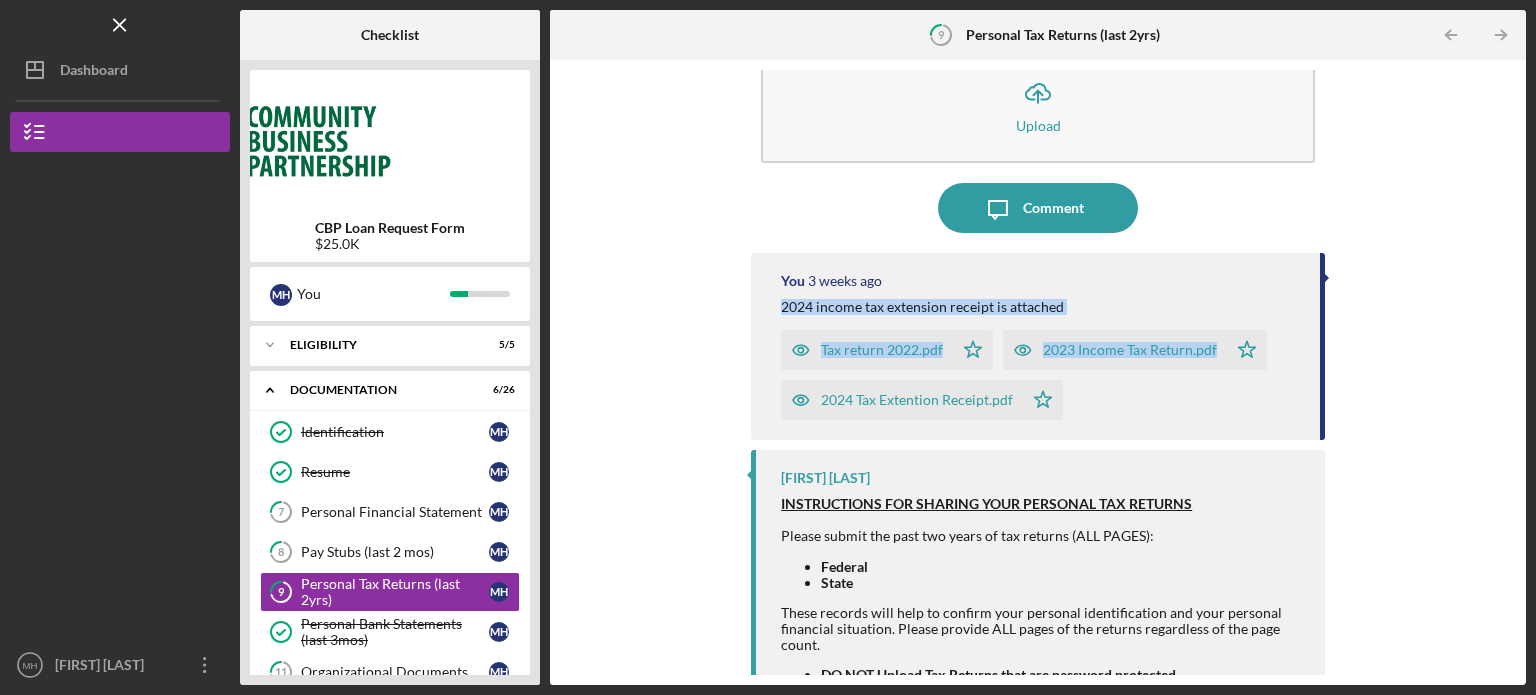 drag, startPoint x: 1509, startPoint y: 264, endPoint x: 1514, endPoint y: 327, distance: 63.1981 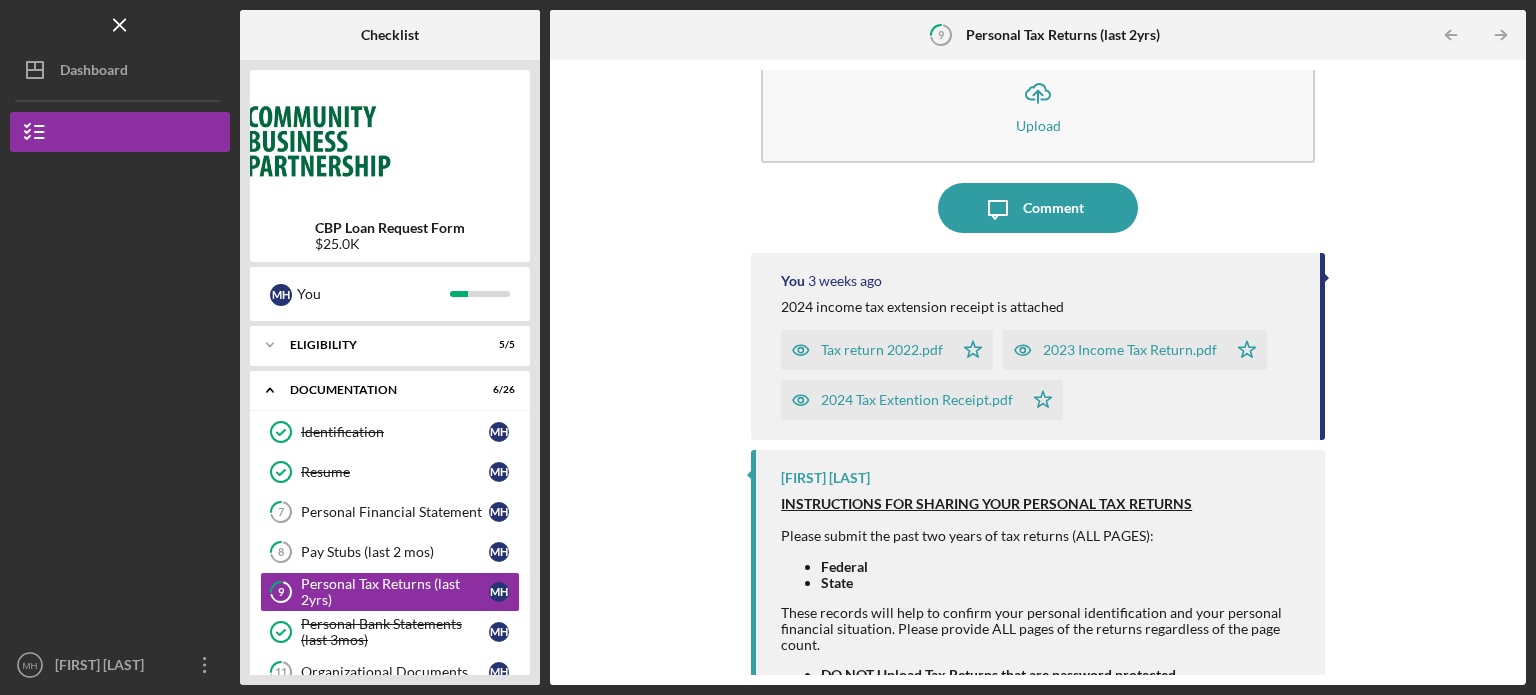 click on "Icon/Upload Upload Icon/Message Comment You   3 weeks ago [YEAR] income tax extension receipt is attached Tax return [YEAR].pdf Icon/Star [YEAR] Income Tax Return.pdf Icon/Star [YEAR] Tax Extention Receipt.pdf Icon/Star [FIRST] [LAST]   INSTRUCTIONS FOR SHARING YOUR PERSONAL TAX RETURNS
Please submit the past two years of tax returns (ALL PAGES):
Federal
State
These records will help to confirm your personal identification and your personal financial situation. Please provide ALL pages of the returns regardless of the page count.
DO NOT Upload Tax Returns that are password protected.
All owners of your company with 20% or more ownership  must present their individual tax returns separately and privately via each owner's access to our loan application system.
Community Business Partnership (CBP) does not accept the following:
Tax returns that have been tampered with or have blacked-out sections that does not present as the actual record." at bounding box center (1038, 372) 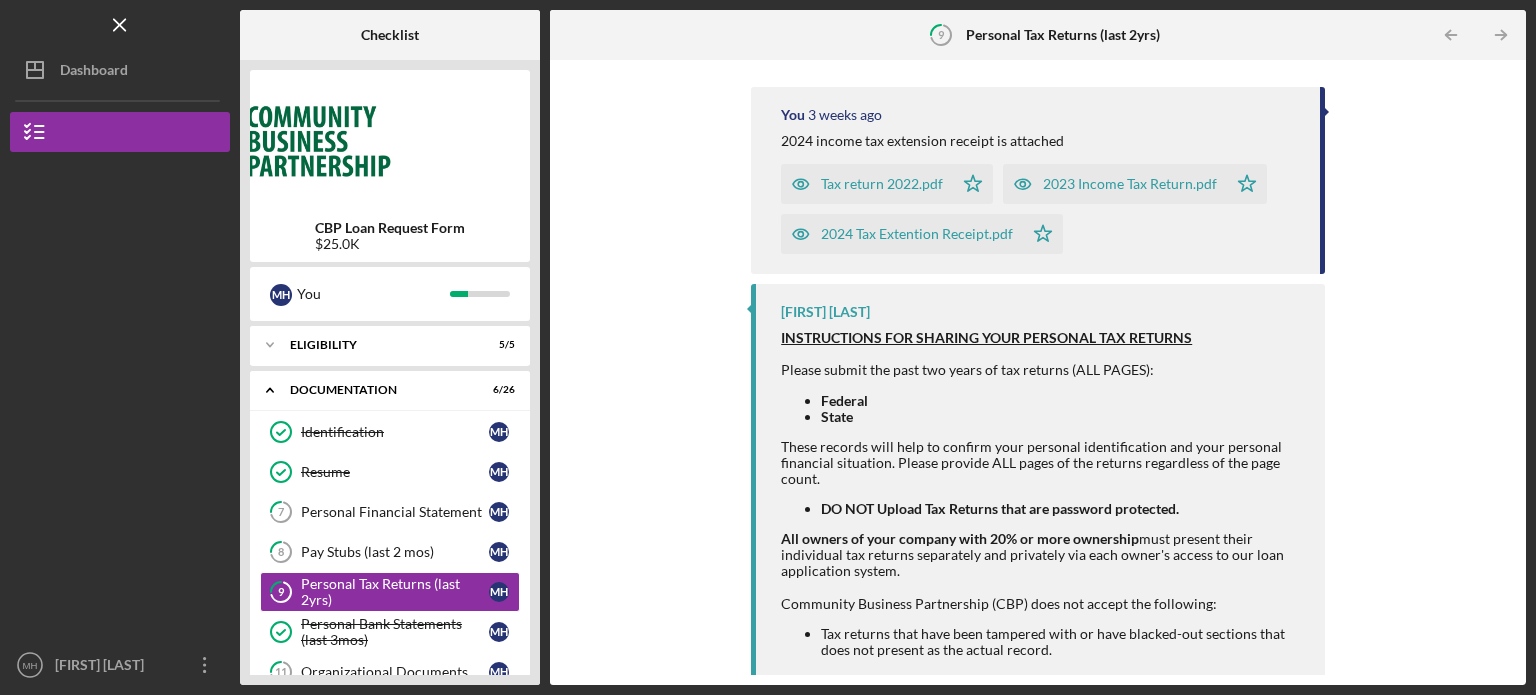 scroll, scrollTop: 223, scrollLeft: 0, axis: vertical 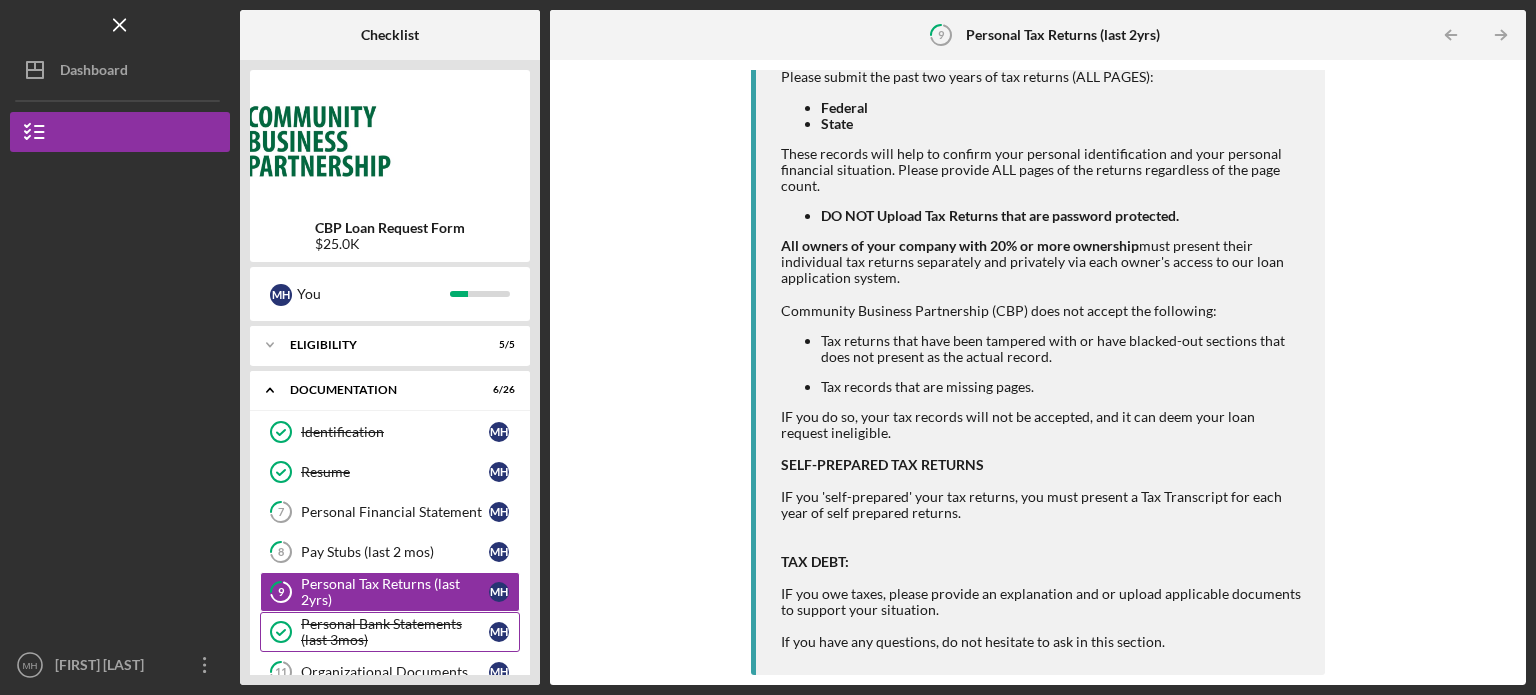 click on "Personal Bank Statements (last 3mos)" at bounding box center (395, 632) 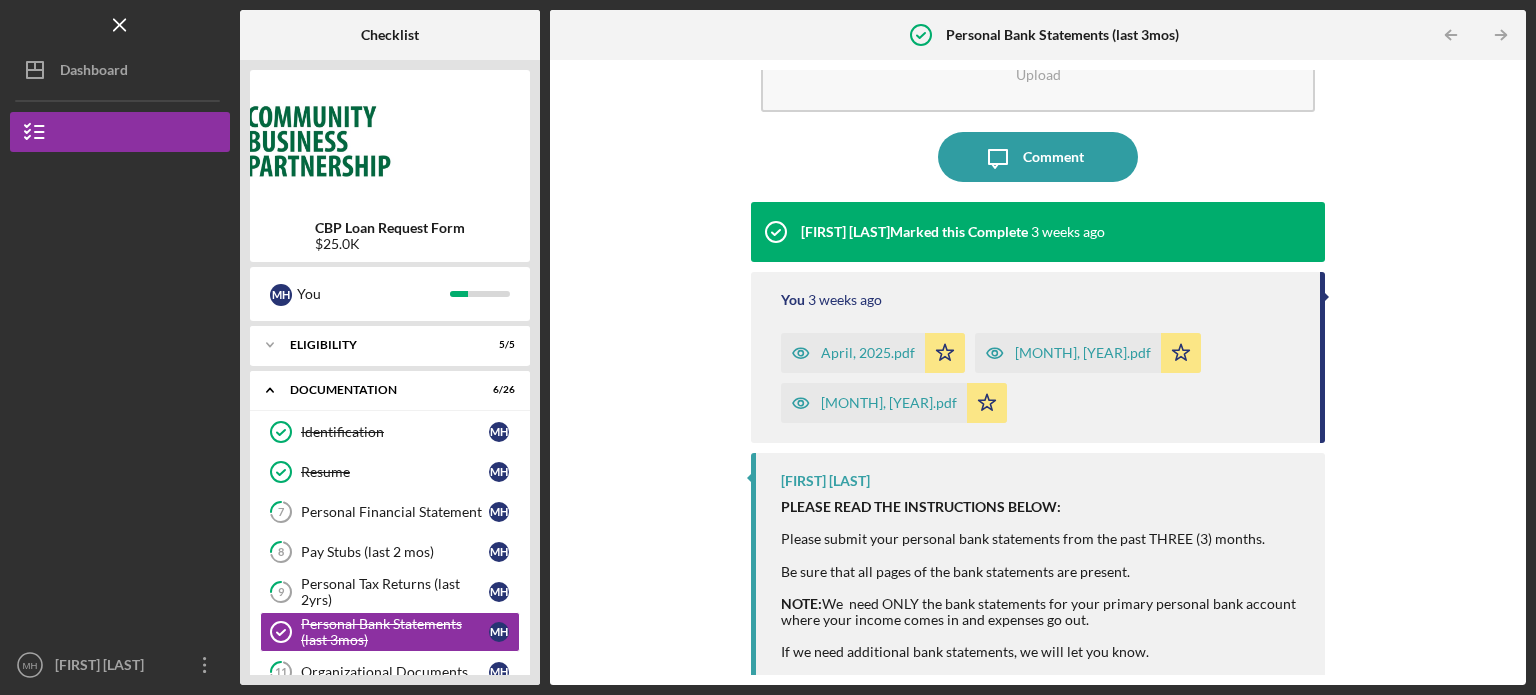 scroll, scrollTop: 112, scrollLeft: 0, axis: vertical 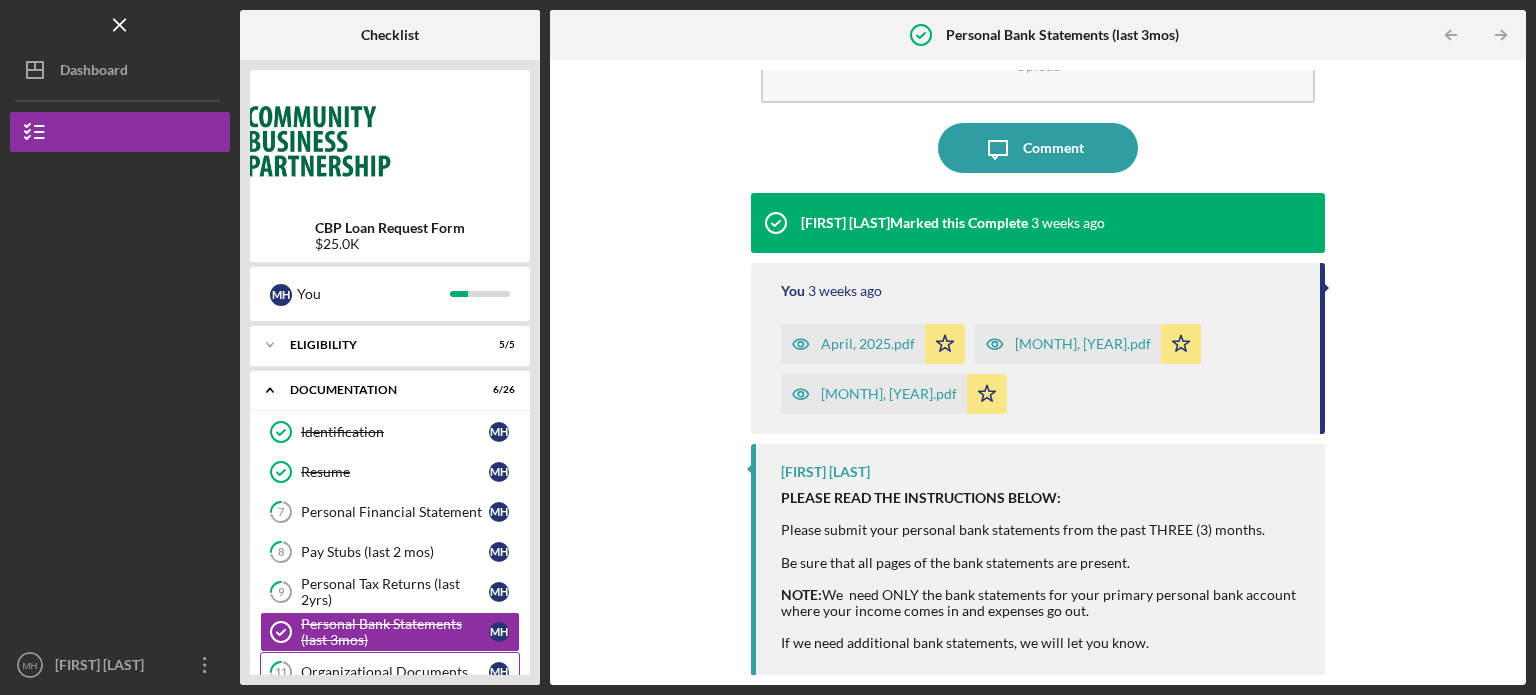 click on "Organizational Documents" at bounding box center [395, 672] 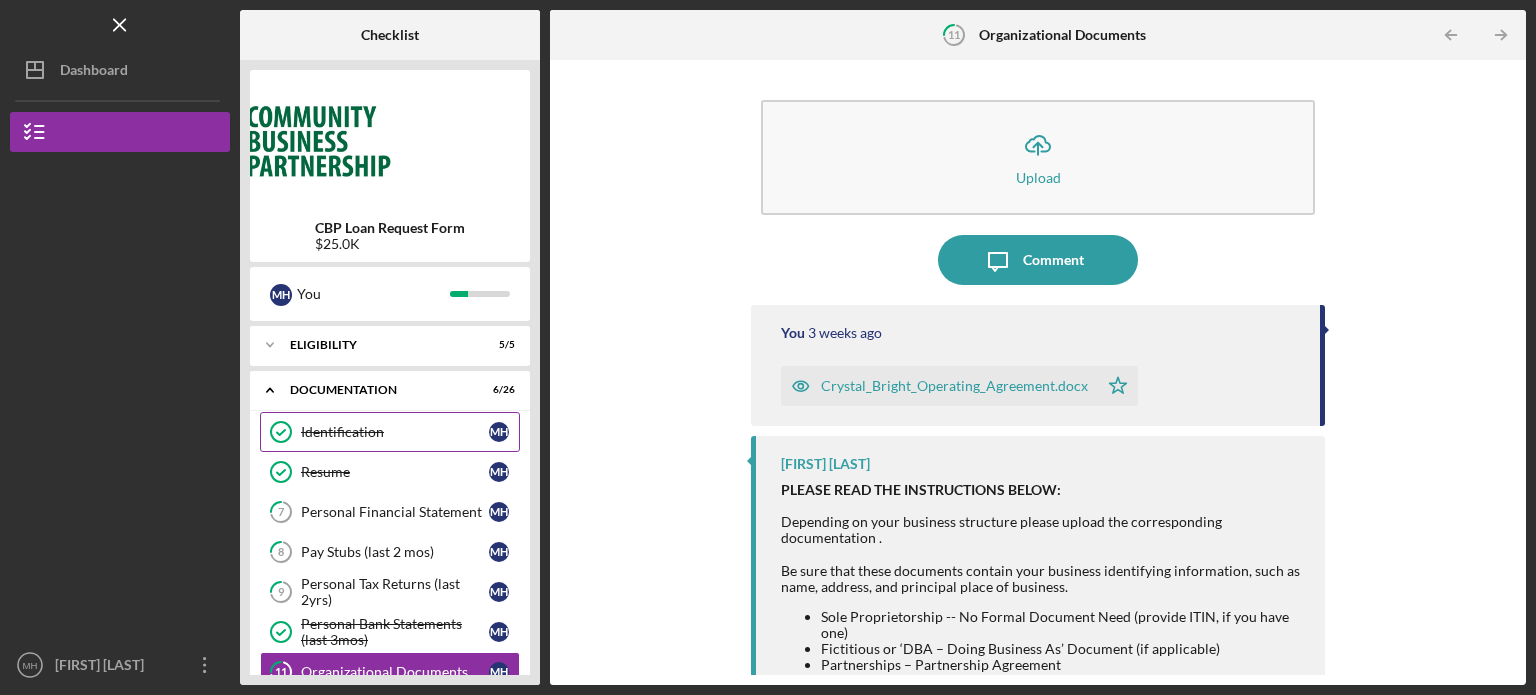 click on "Identification" at bounding box center (395, 432) 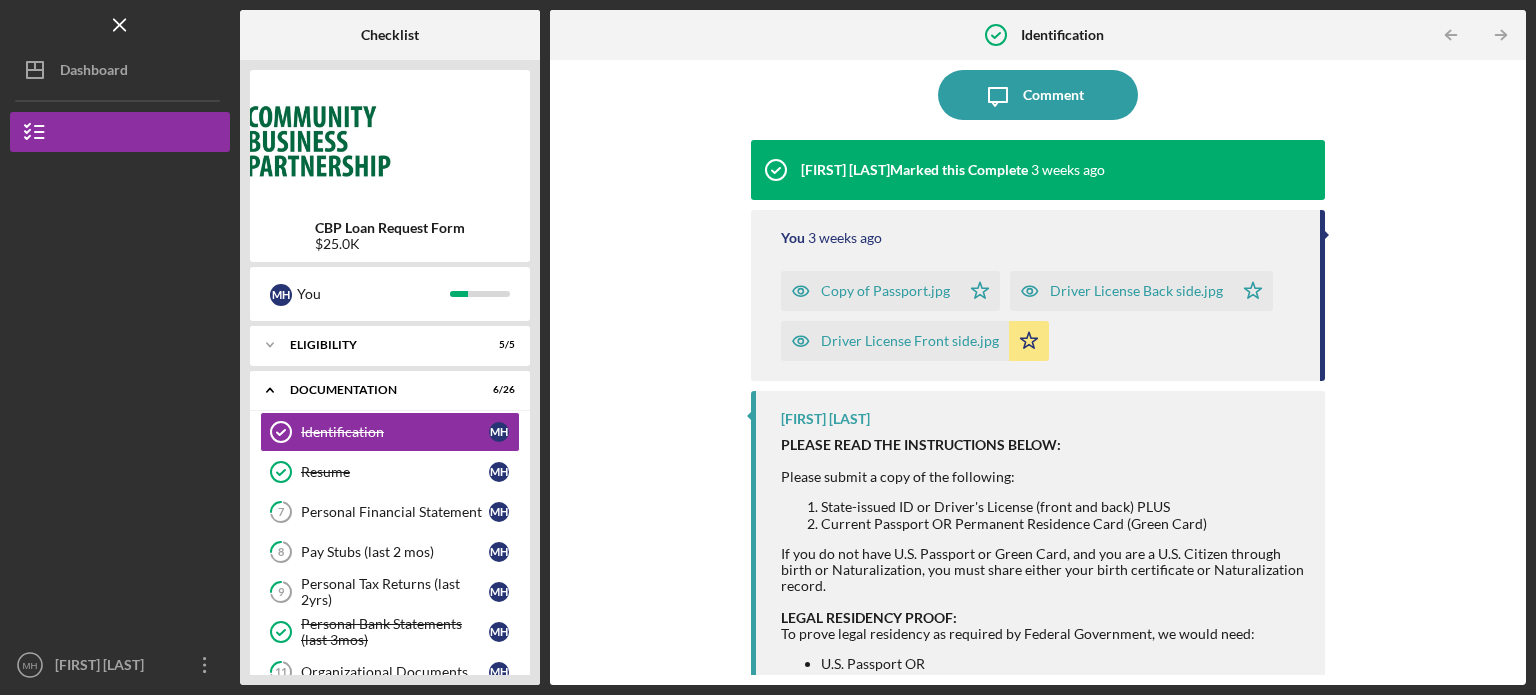 scroll, scrollTop: 160, scrollLeft: 0, axis: vertical 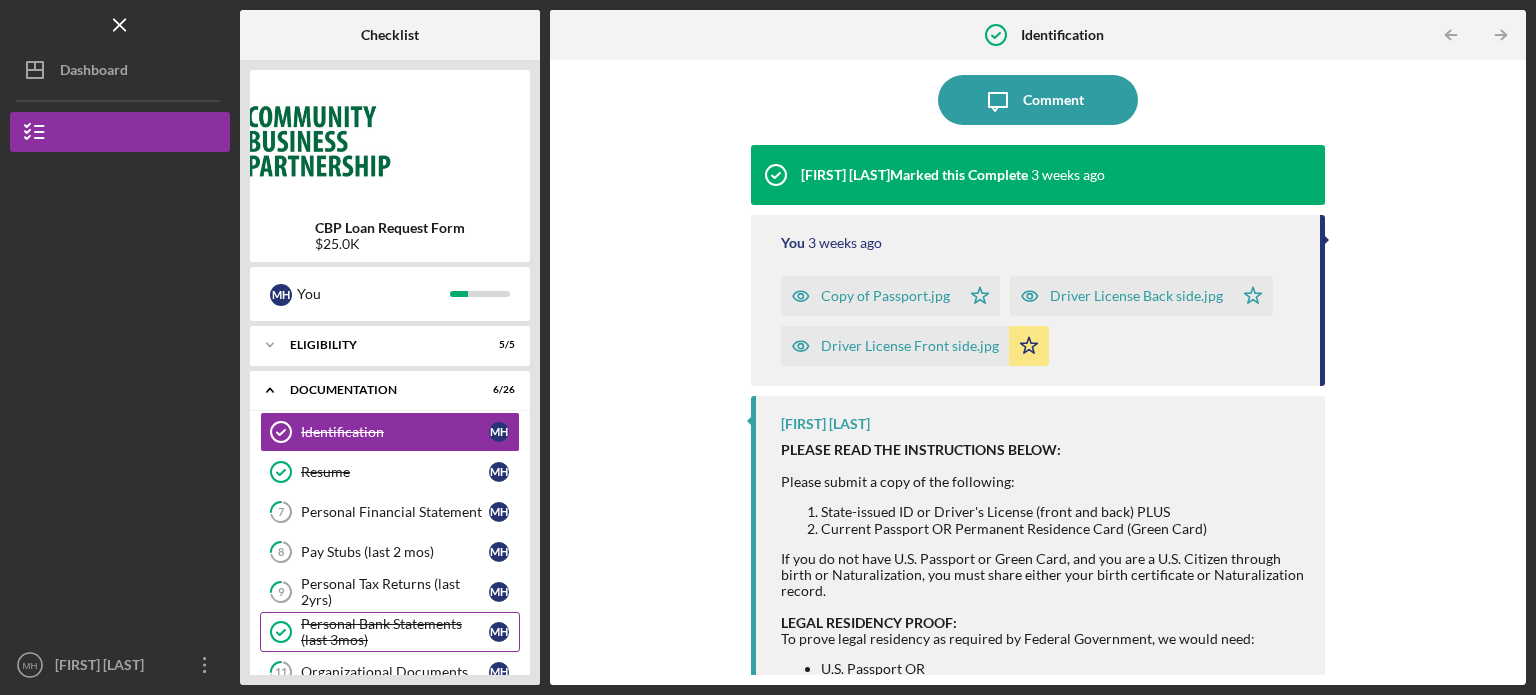 click on "Personal Bank Statements (last 3mos)" at bounding box center [395, 632] 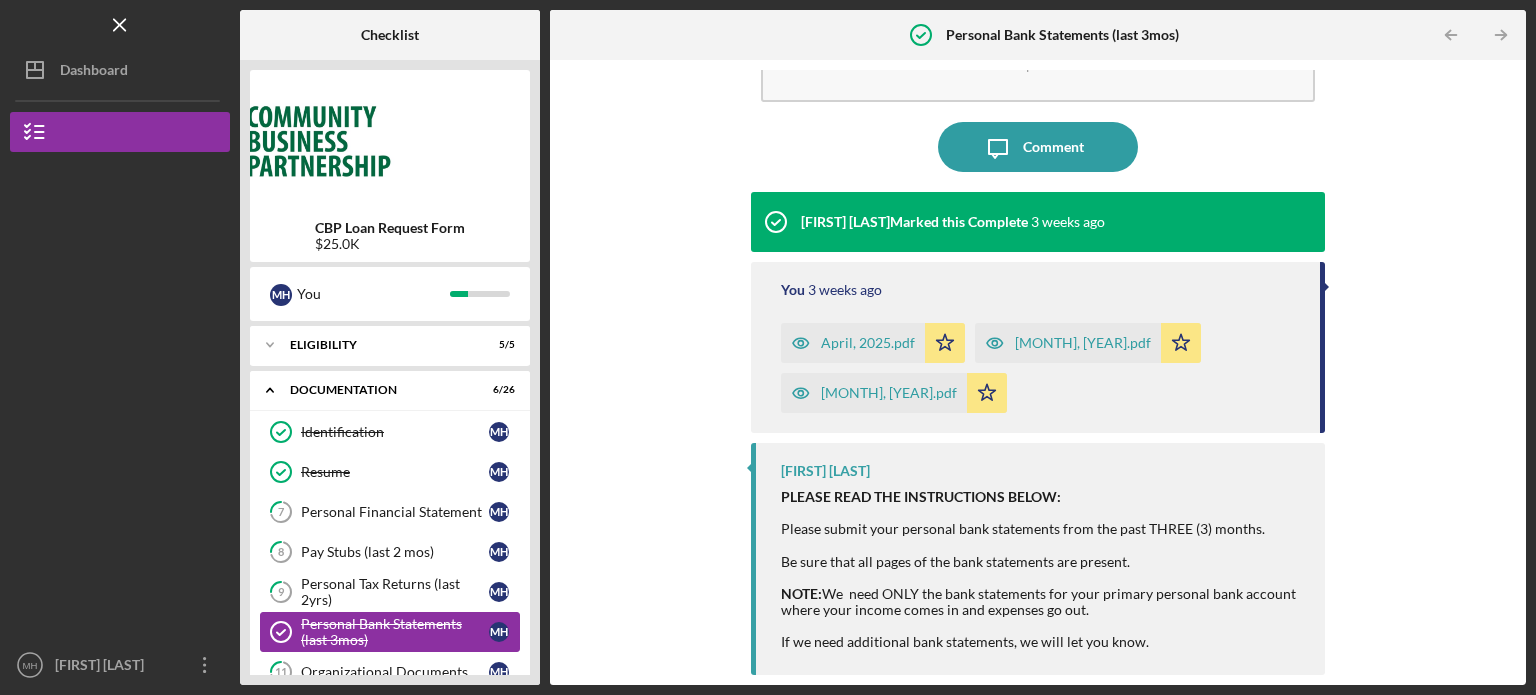 scroll, scrollTop: 0, scrollLeft: 0, axis: both 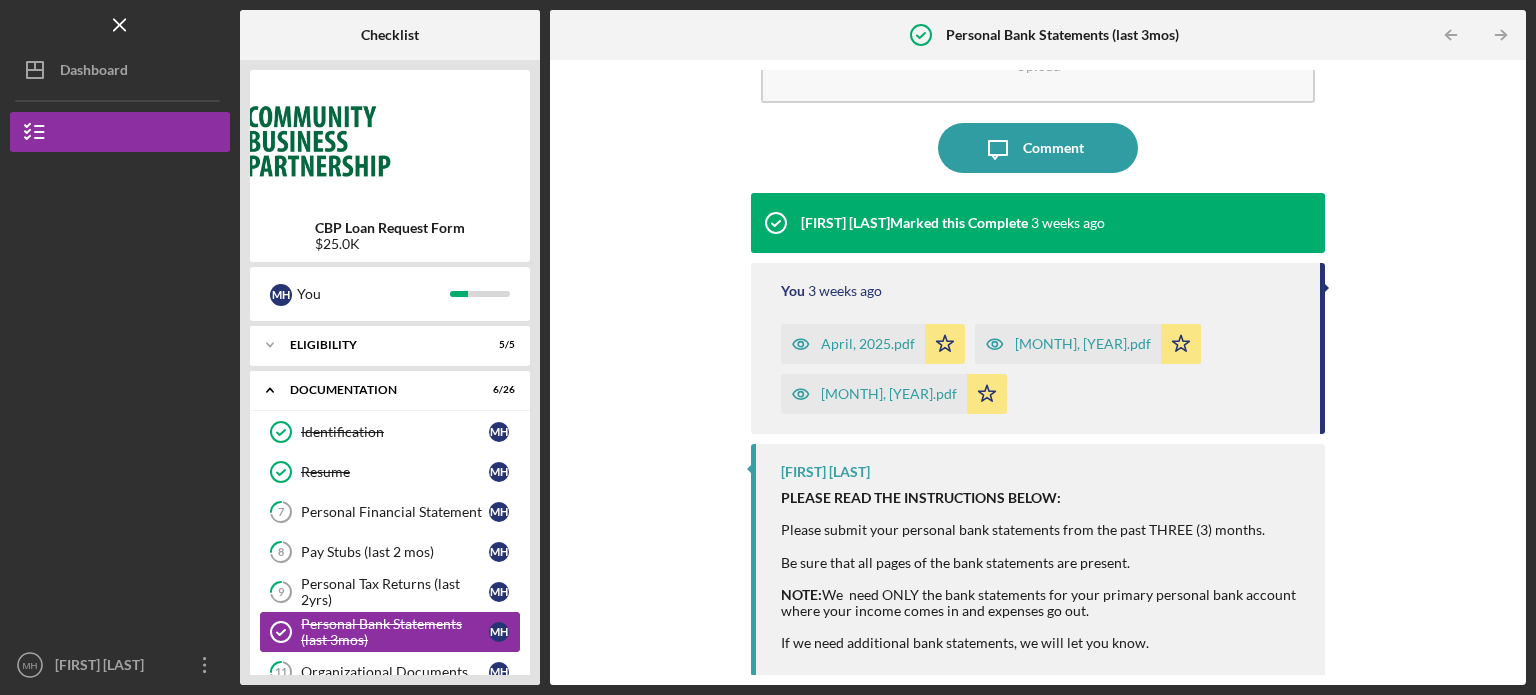 click on "Personal Bank Statements (last 3mos)" at bounding box center (395, 632) 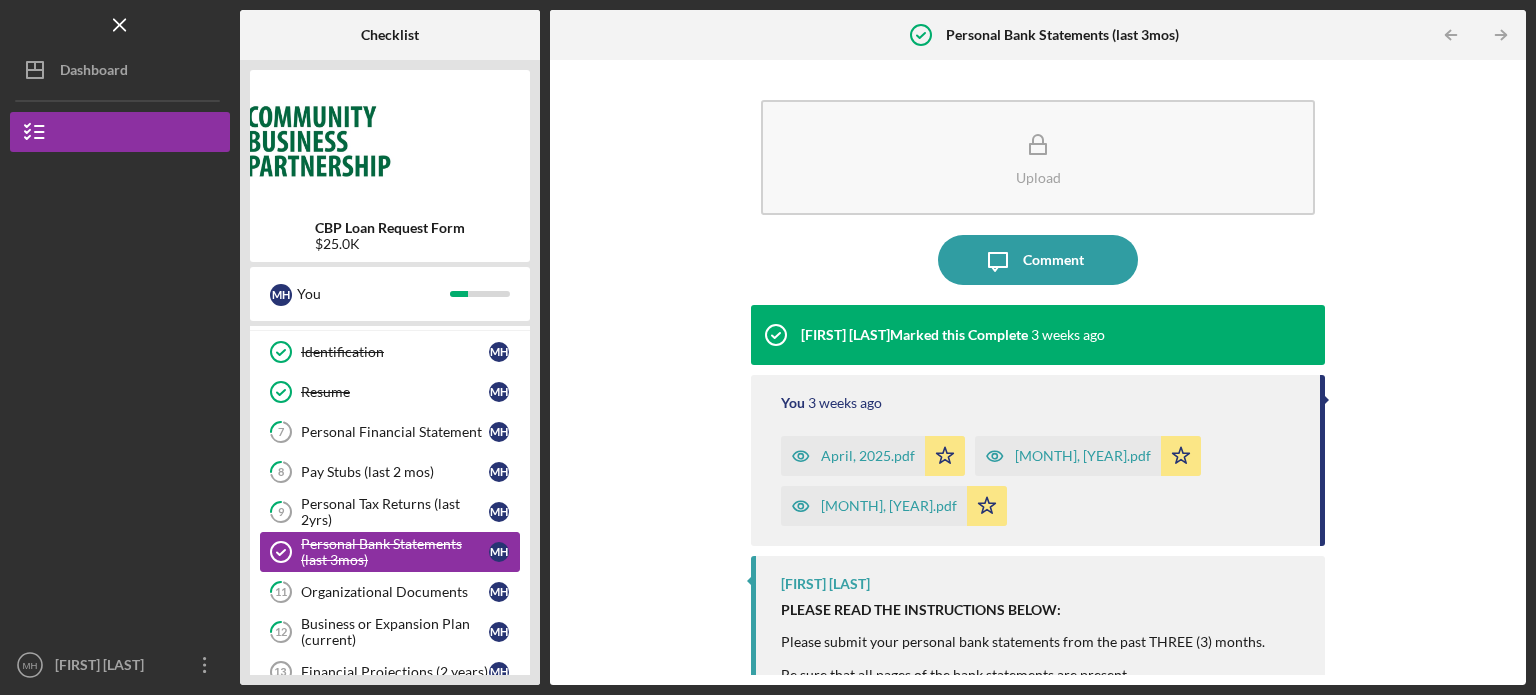 scroll, scrollTop: 120, scrollLeft: 0, axis: vertical 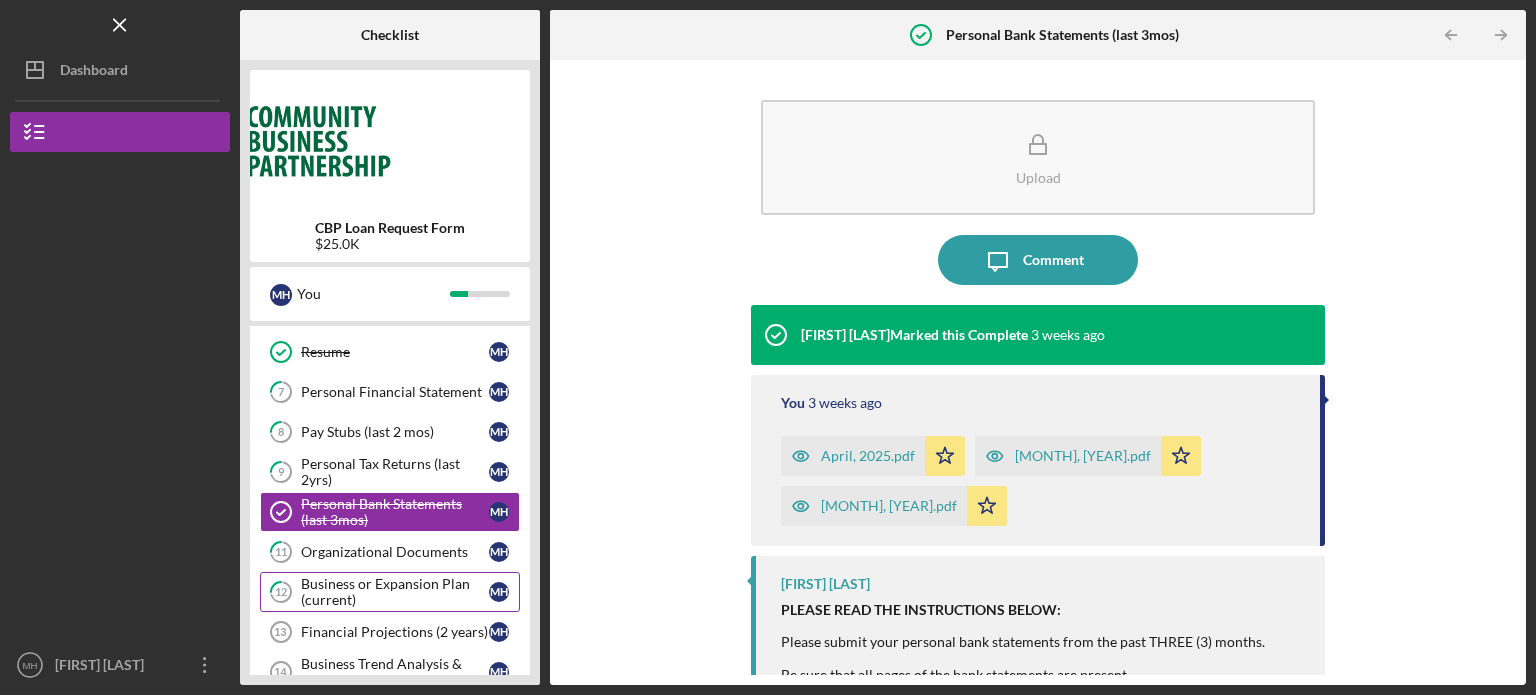 click on "Business  or Expansion Plan (current)" at bounding box center (395, 592) 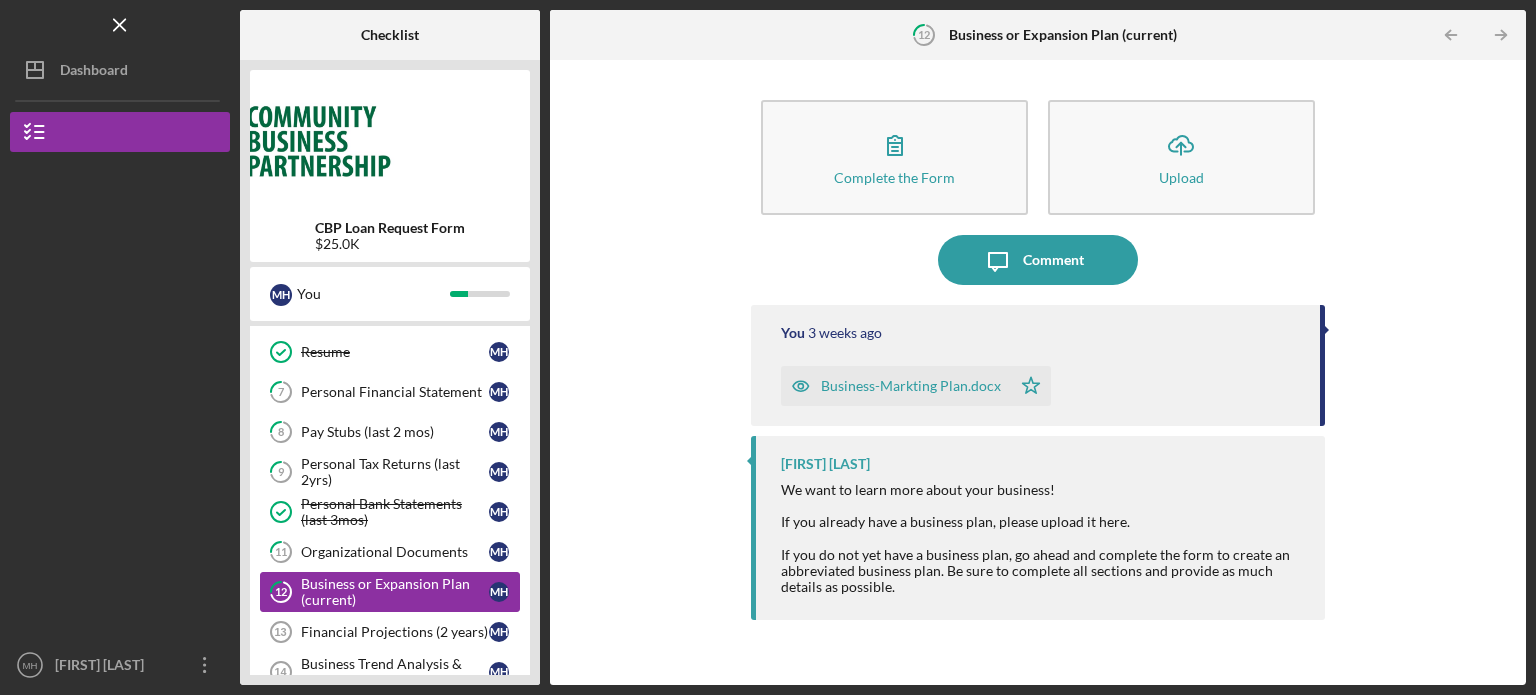 click on "Business  or Expansion Plan (current)" at bounding box center [395, 592] 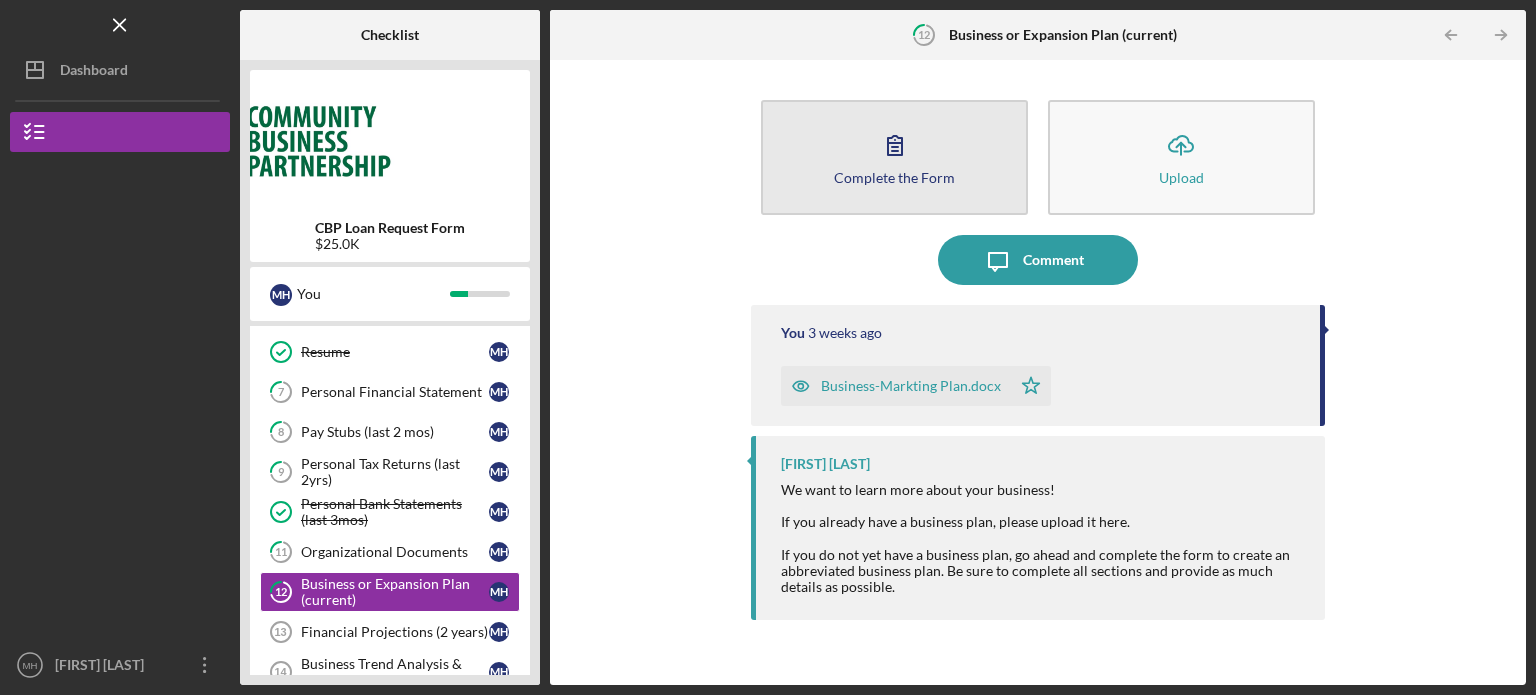 click on "Complete the Form Form" at bounding box center (894, 157) 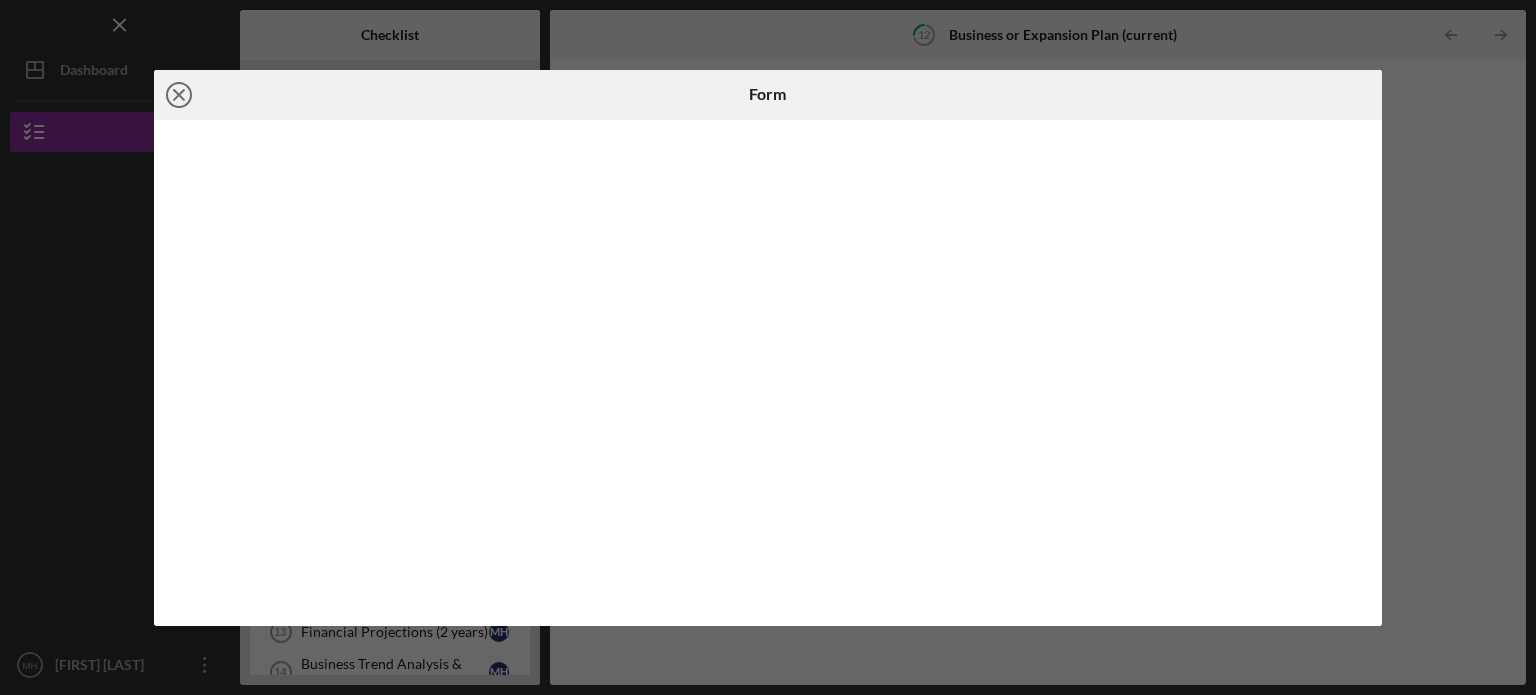 click 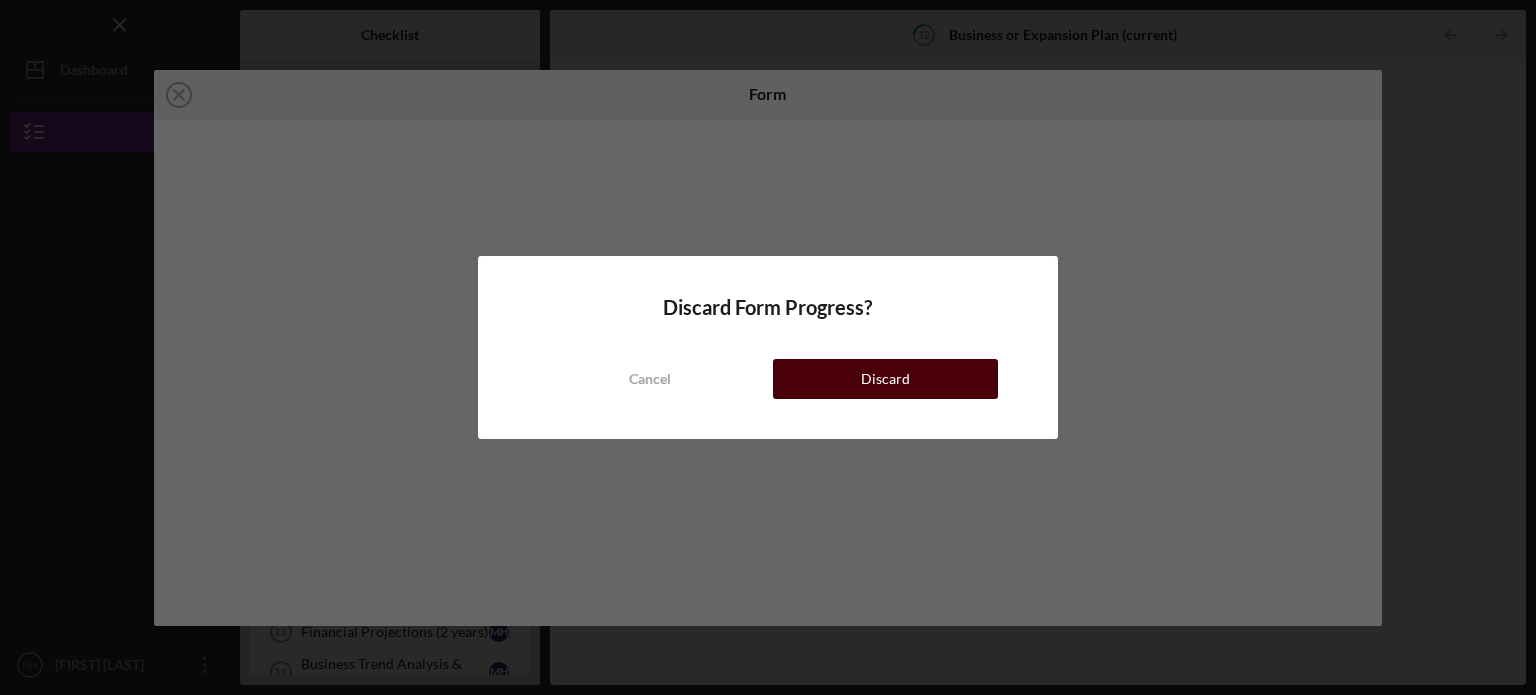 click on "Discard" at bounding box center [885, 379] 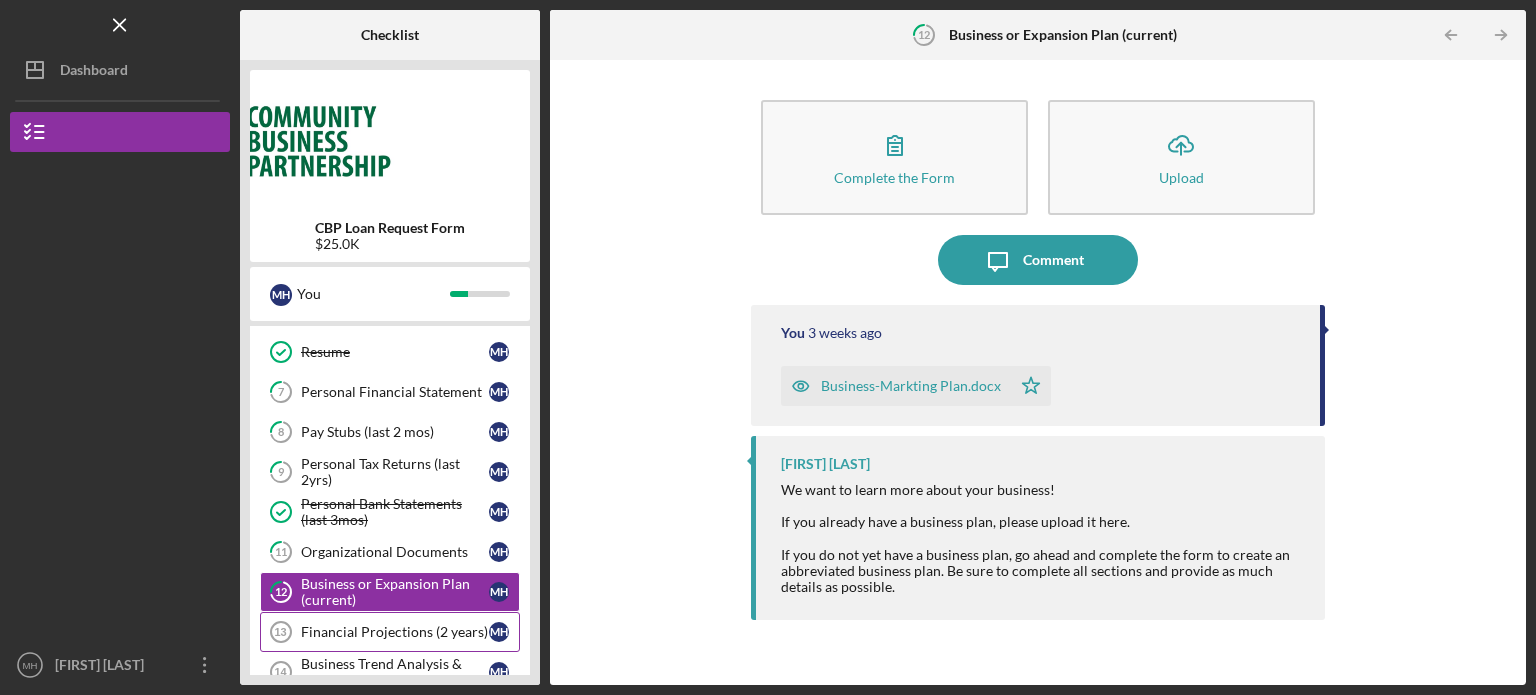click on "Financial Projections (2 years)" at bounding box center [395, 632] 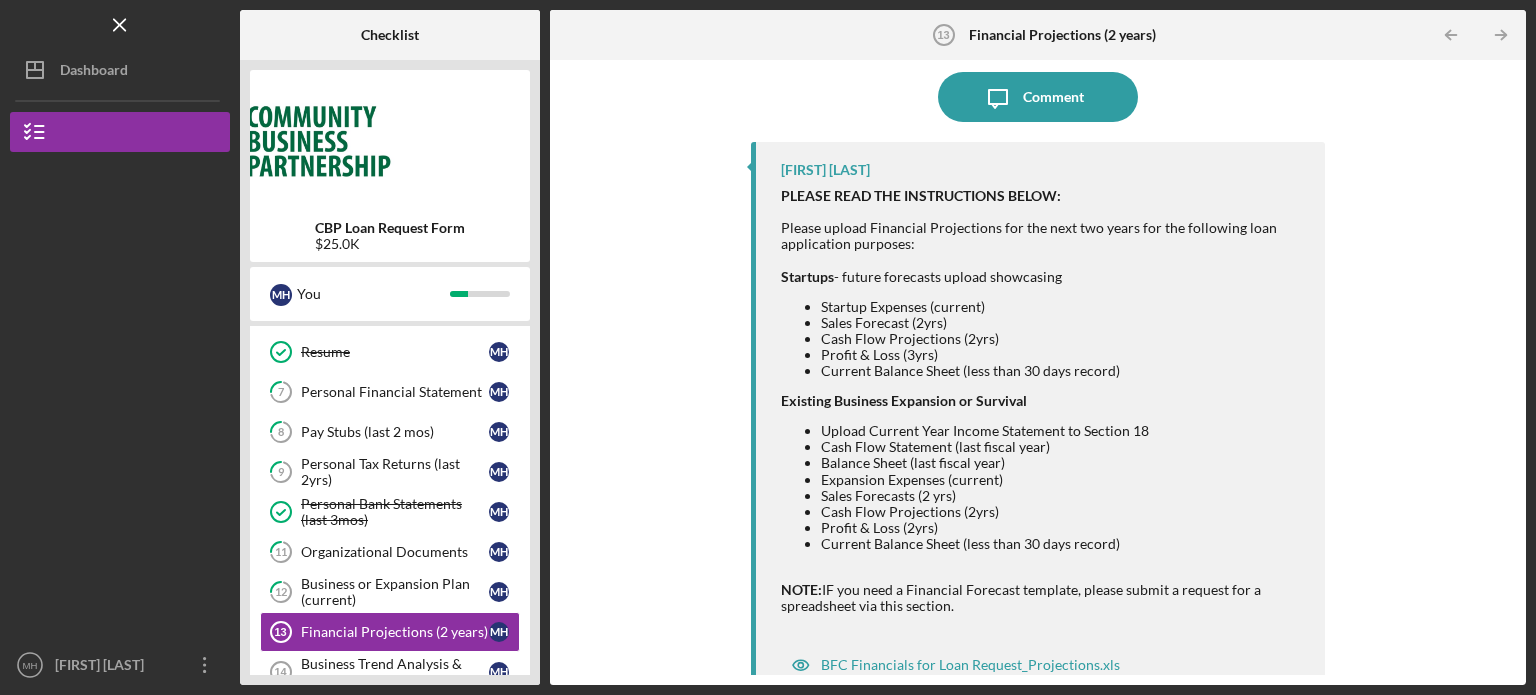 scroll, scrollTop: 168, scrollLeft: 0, axis: vertical 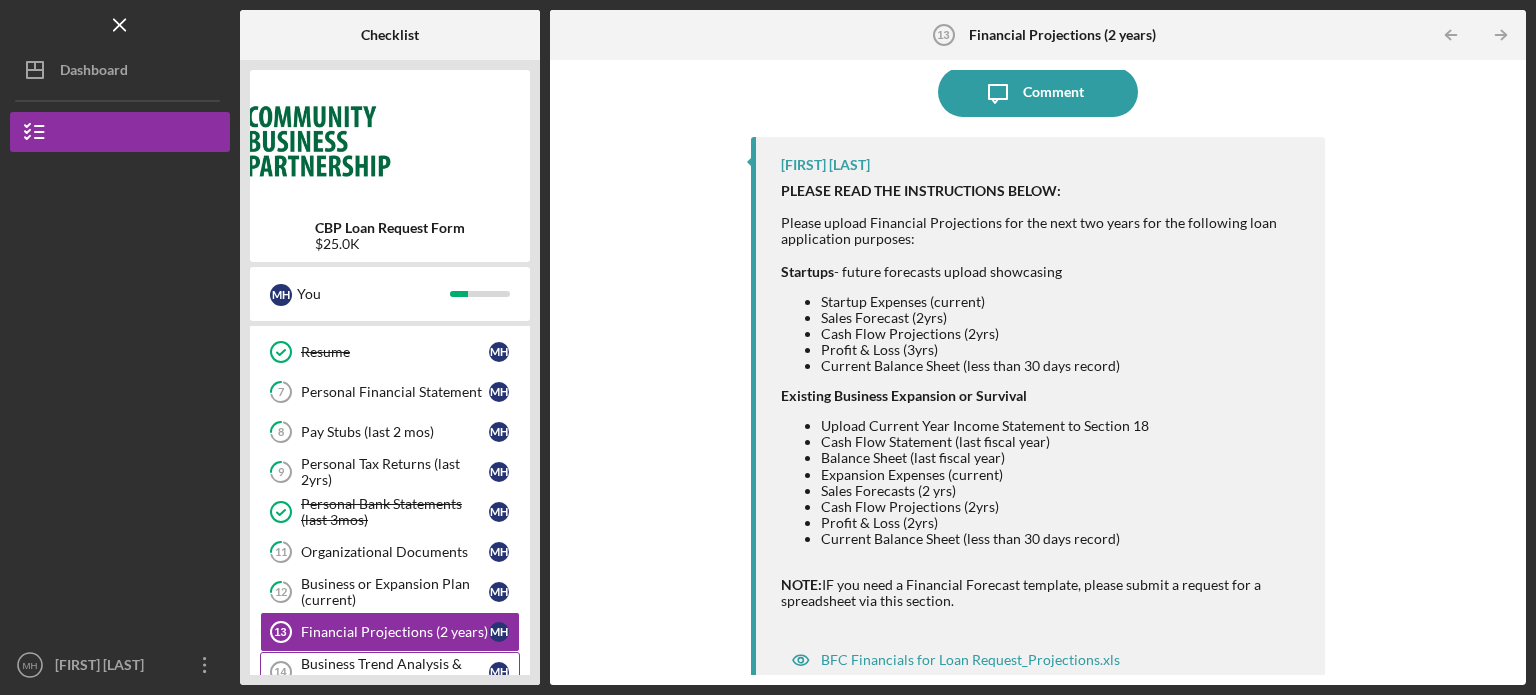 click on "Business Trend Analysis & DSCR" at bounding box center [395, 672] 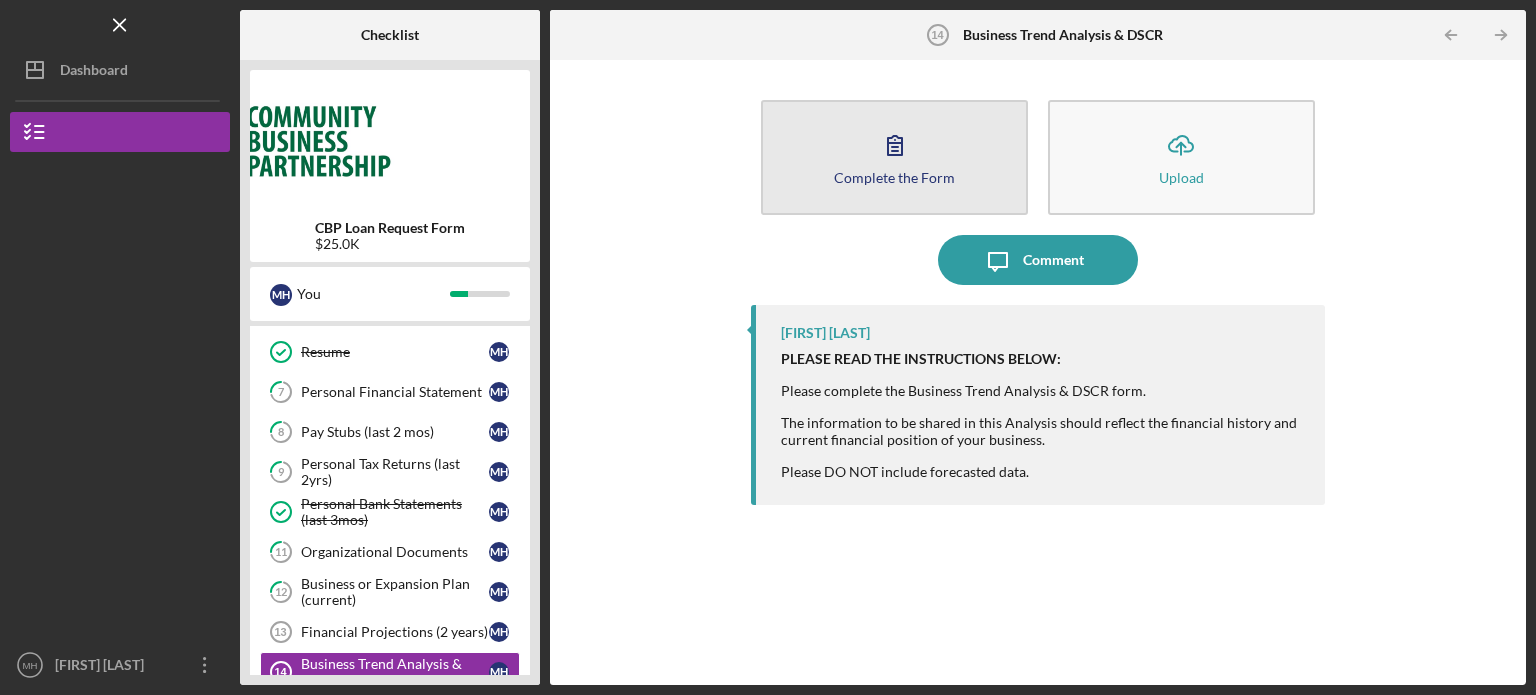 click on "Complete the Form" at bounding box center (894, 177) 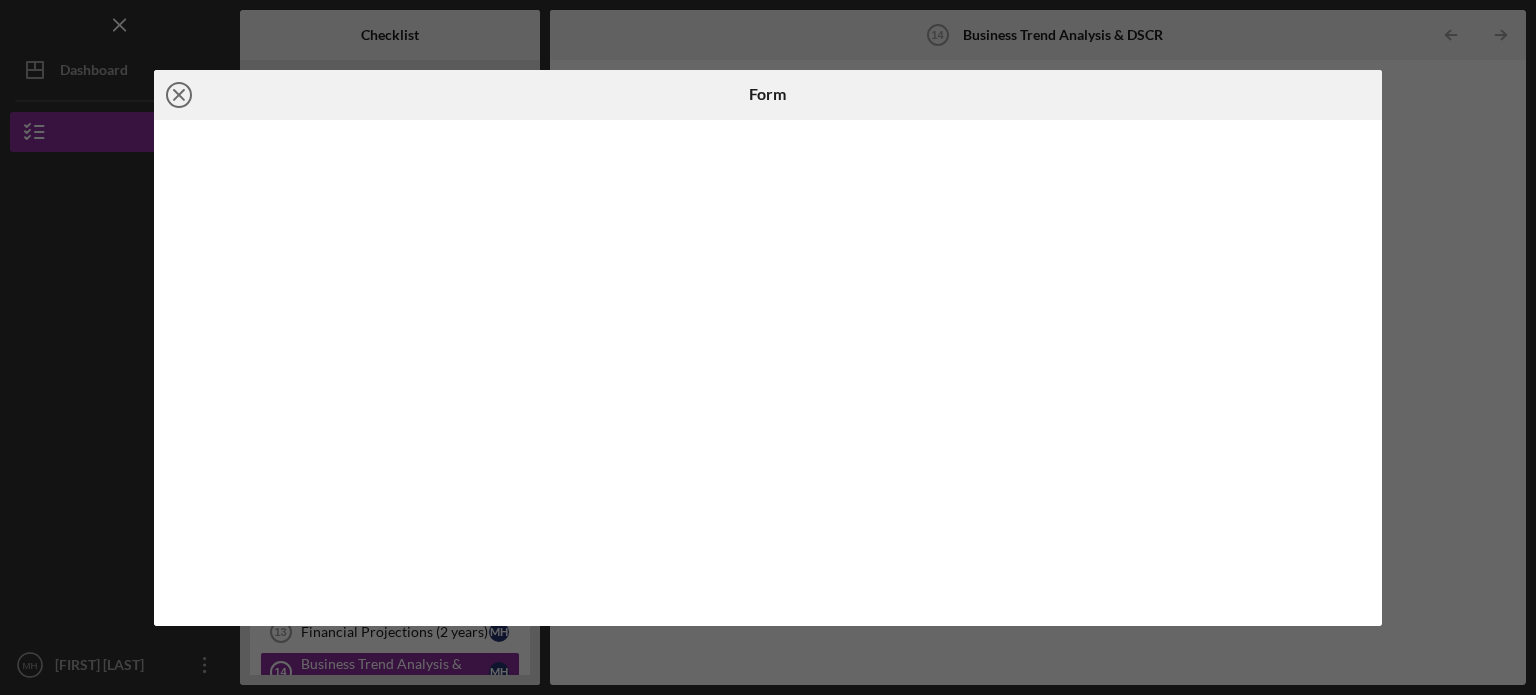 click on "Icon/Close" 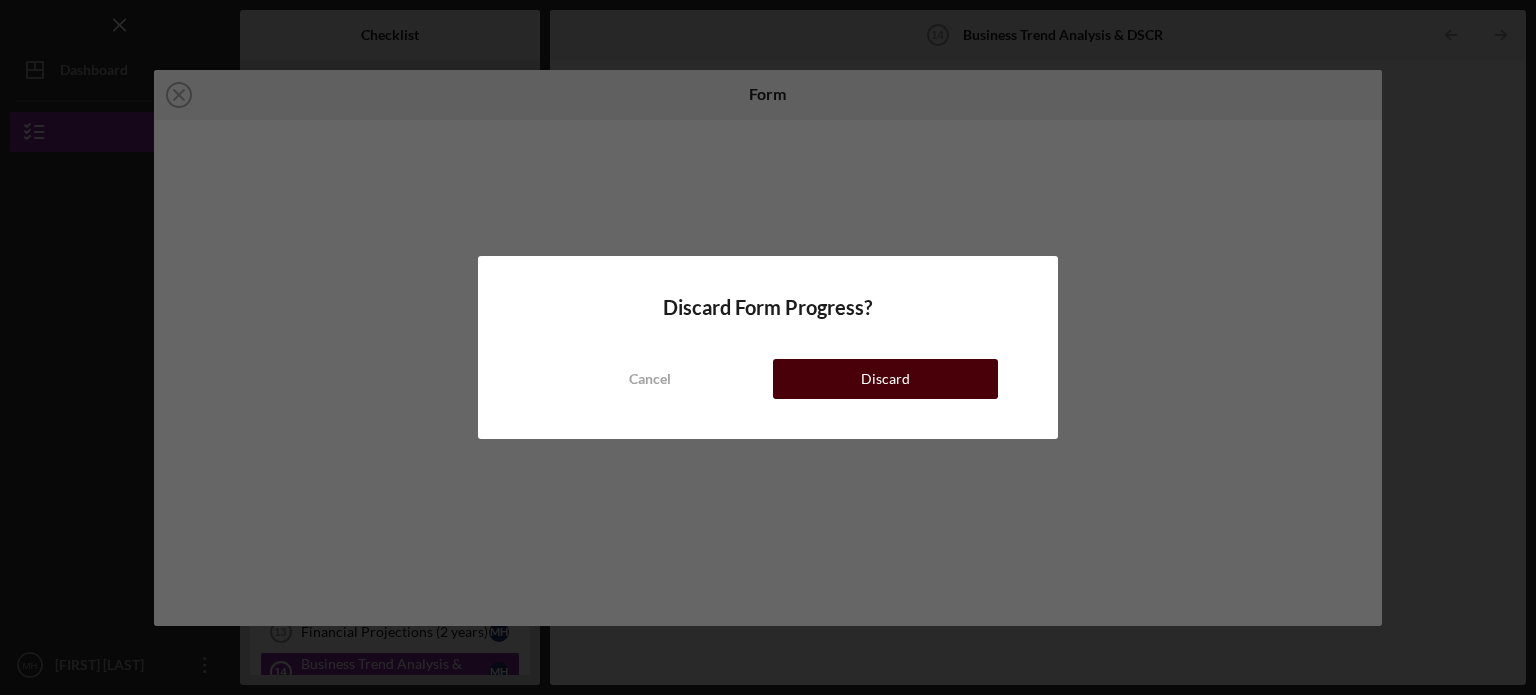 click on "Discard" at bounding box center [885, 379] 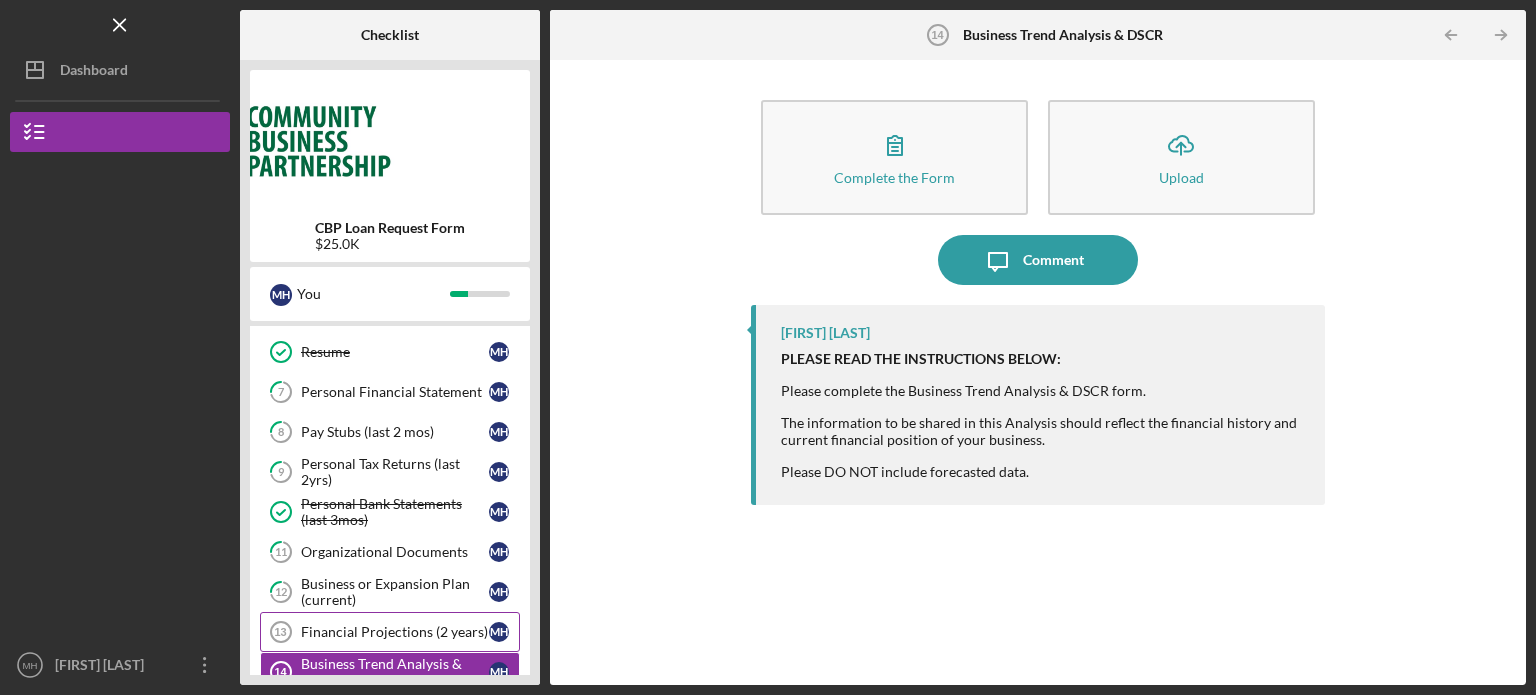 type 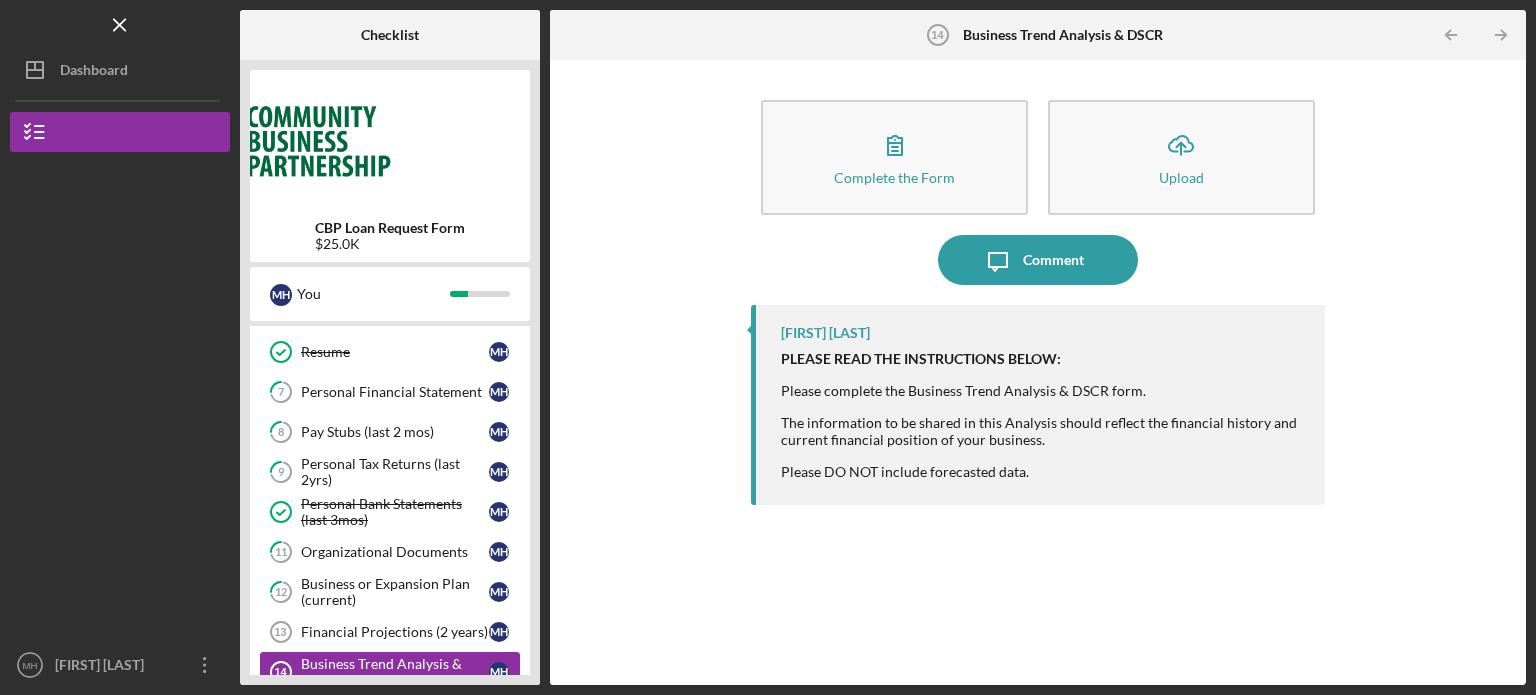 click on "Business Trend Analysis & DSCR" at bounding box center [395, 672] 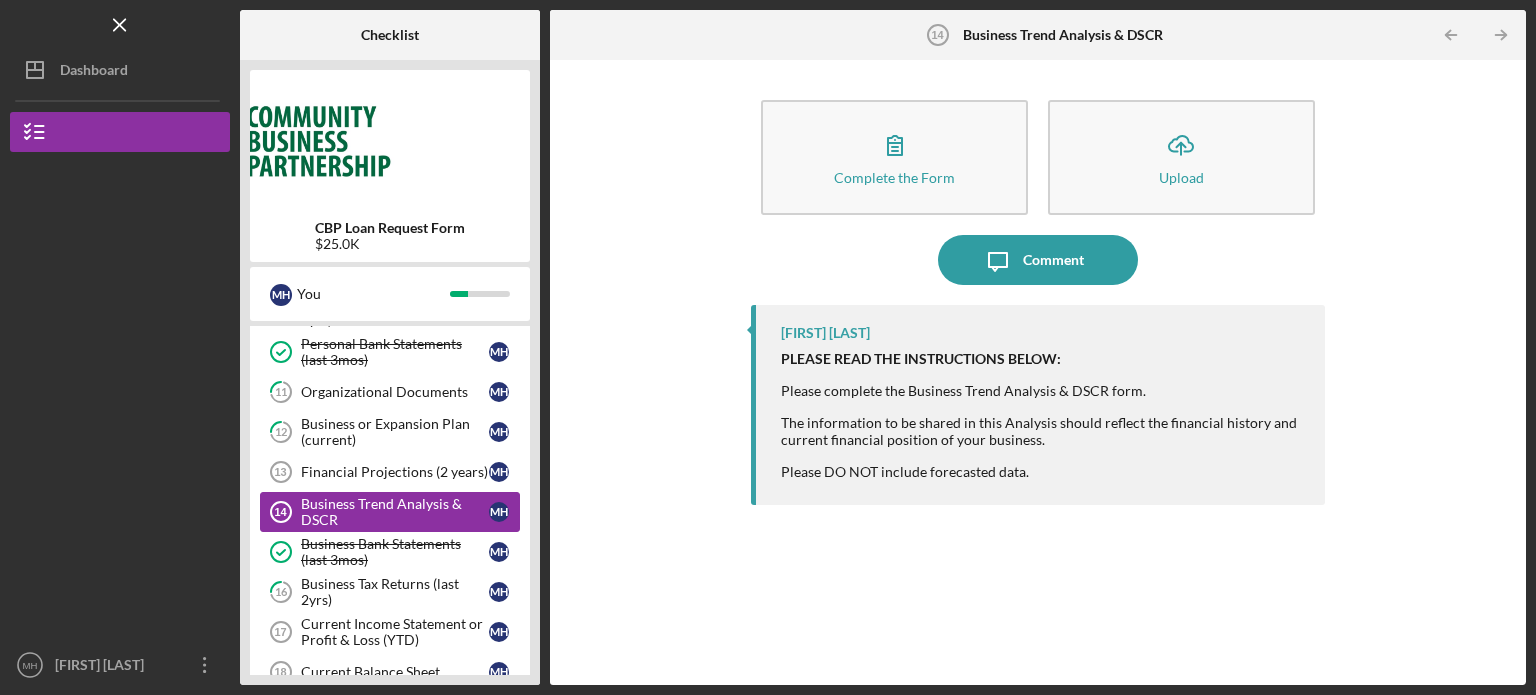scroll, scrollTop: 320, scrollLeft: 0, axis: vertical 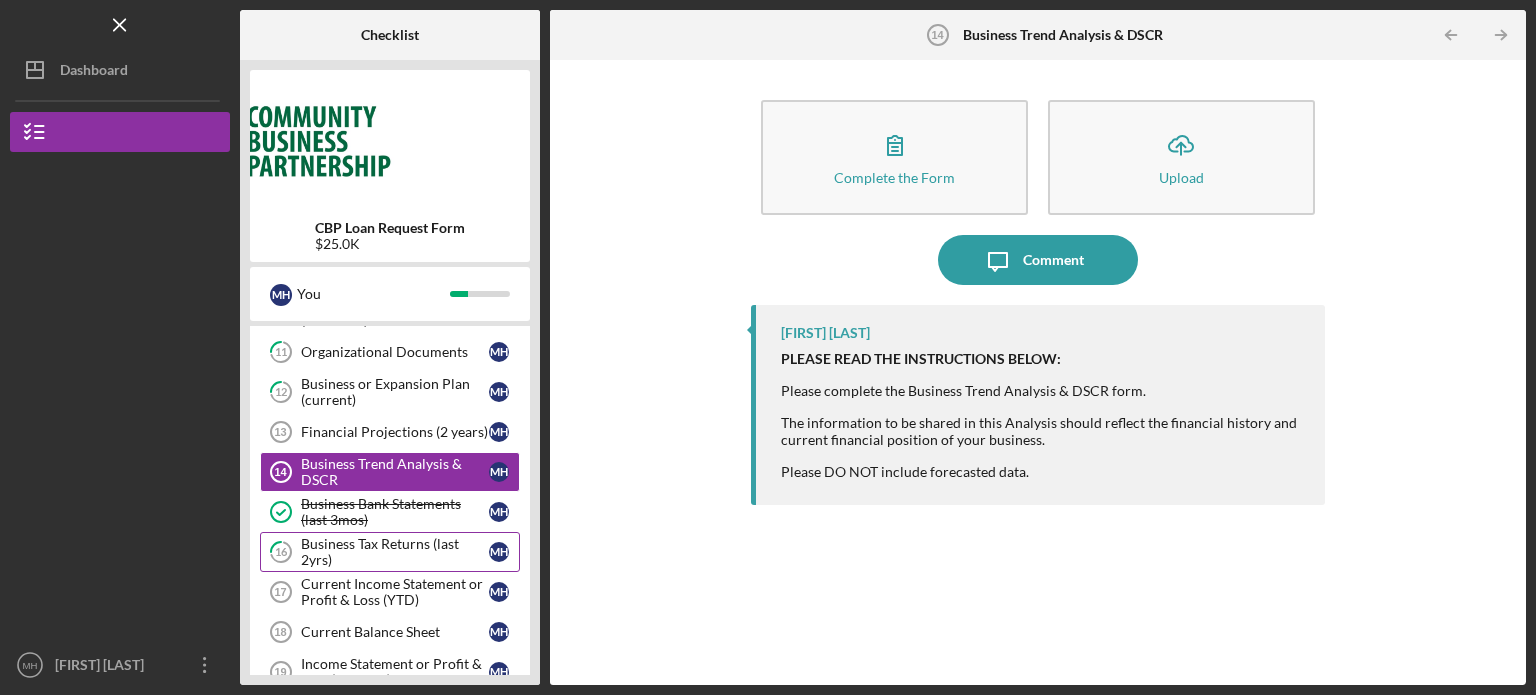 click on "Business Tax Returns (last 2yrs)" at bounding box center (395, 552) 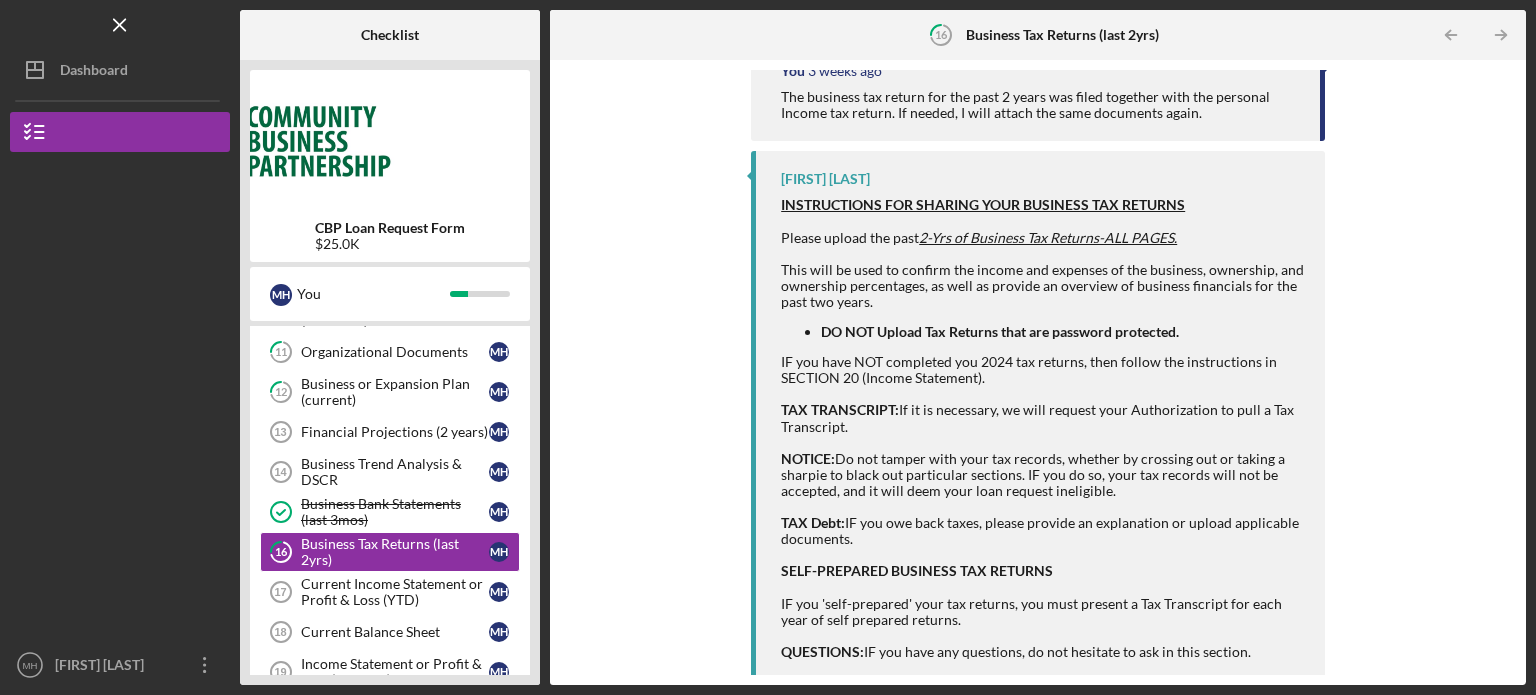 scroll, scrollTop: 271, scrollLeft: 0, axis: vertical 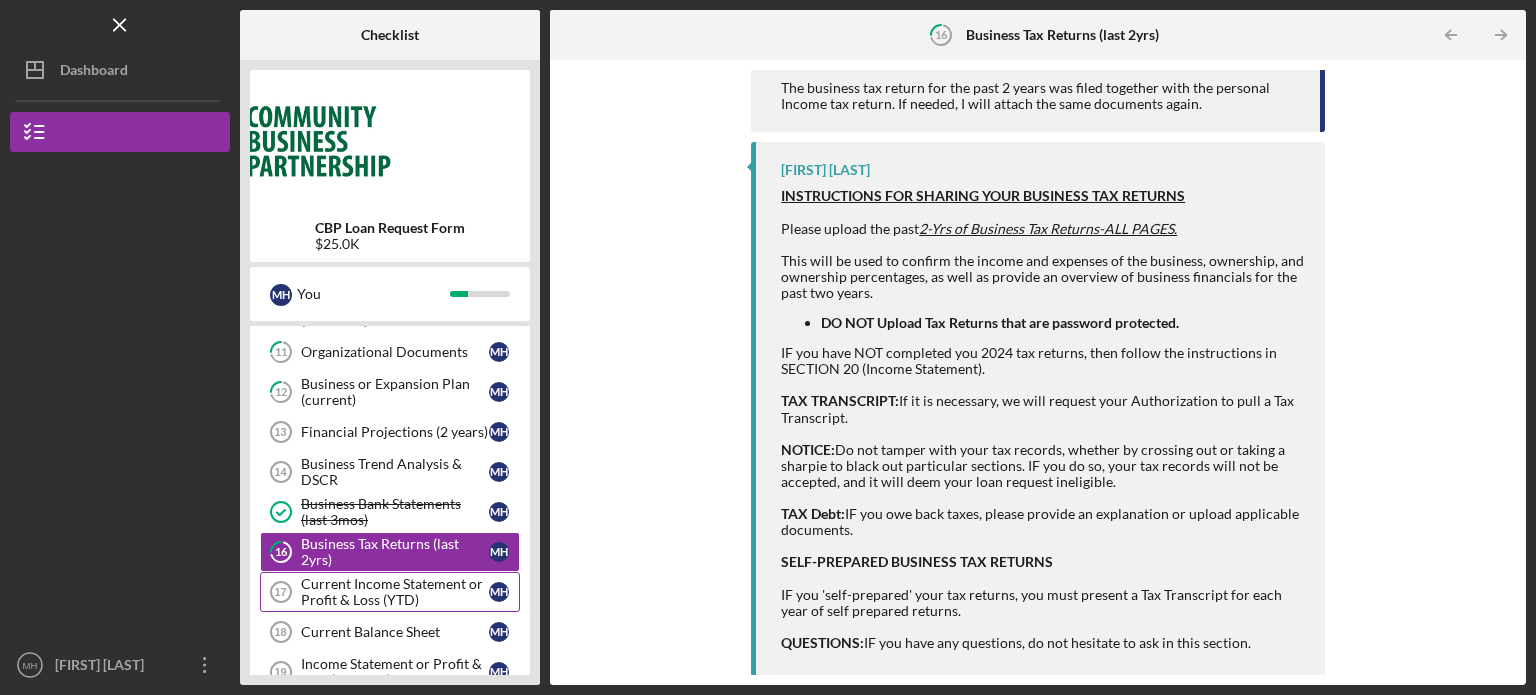 click on "Current Income Statement or Profit  & Loss (YTD)" at bounding box center [395, 592] 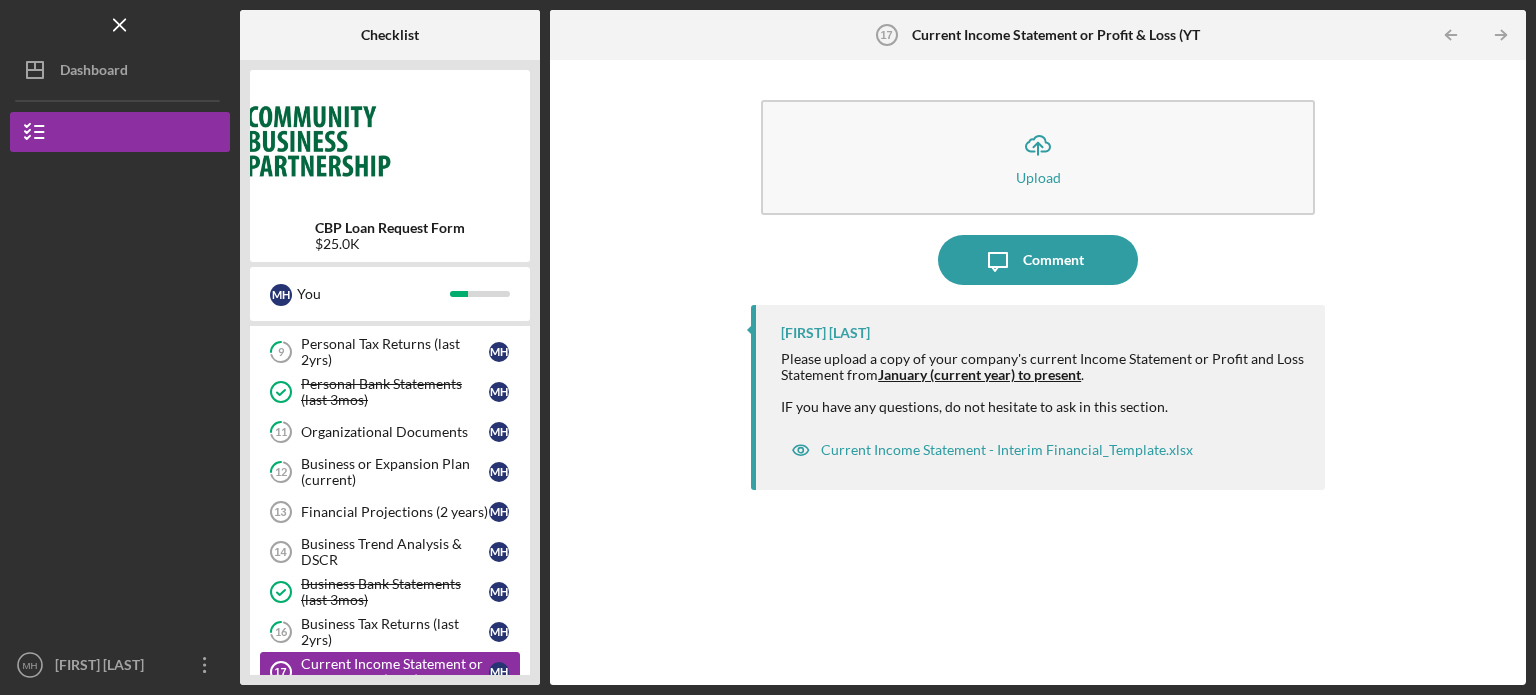 scroll, scrollTop: 280, scrollLeft: 0, axis: vertical 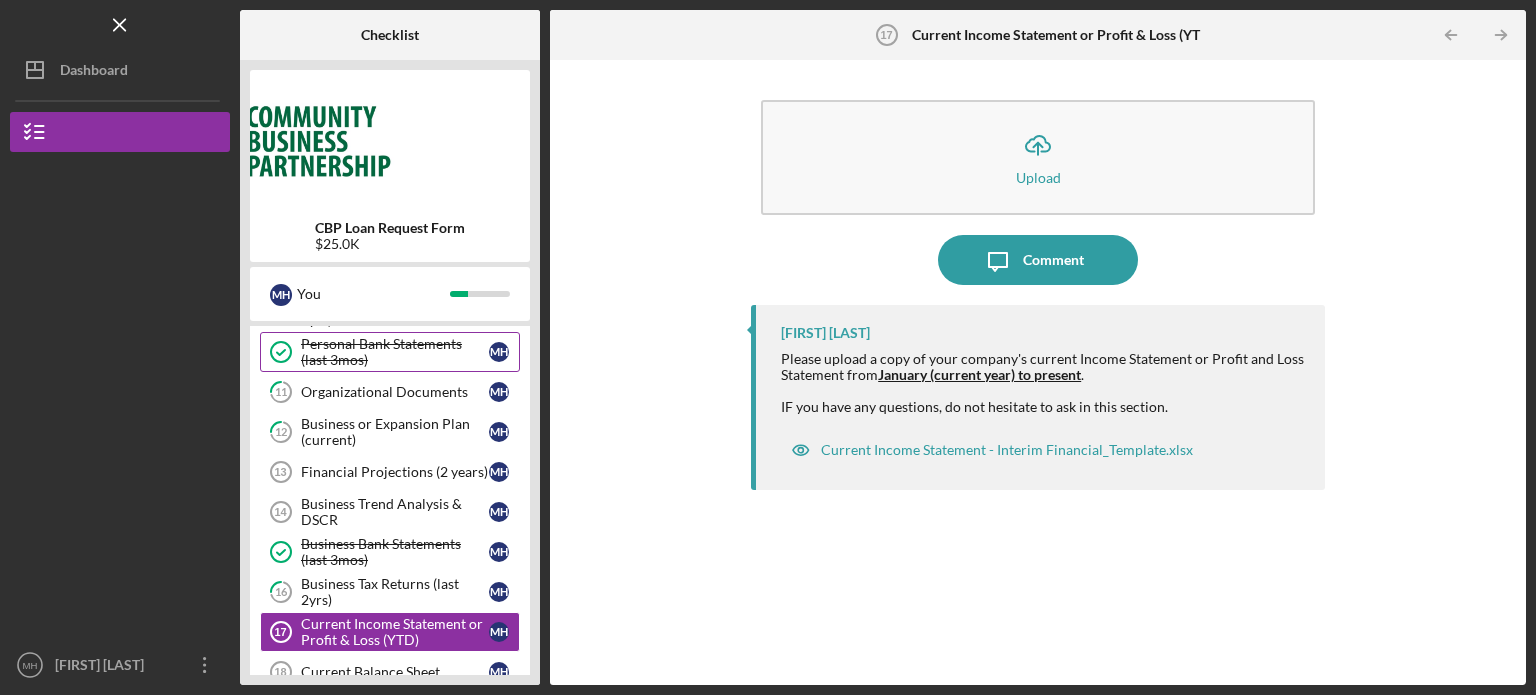 click on "Personal Bank Statements (last 3mos)" at bounding box center [395, 352] 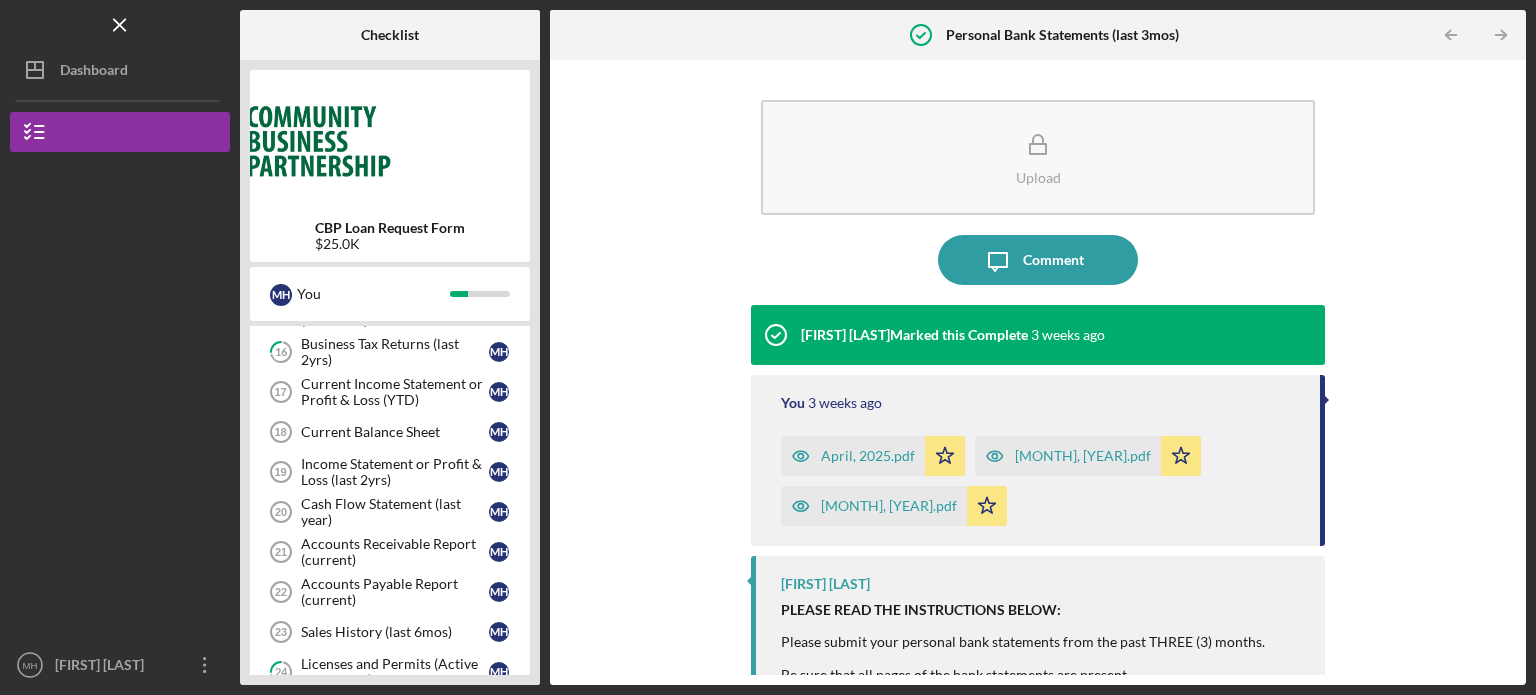 scroll, scrollTop: 560, scrollLeft: 0, axis: vertical 